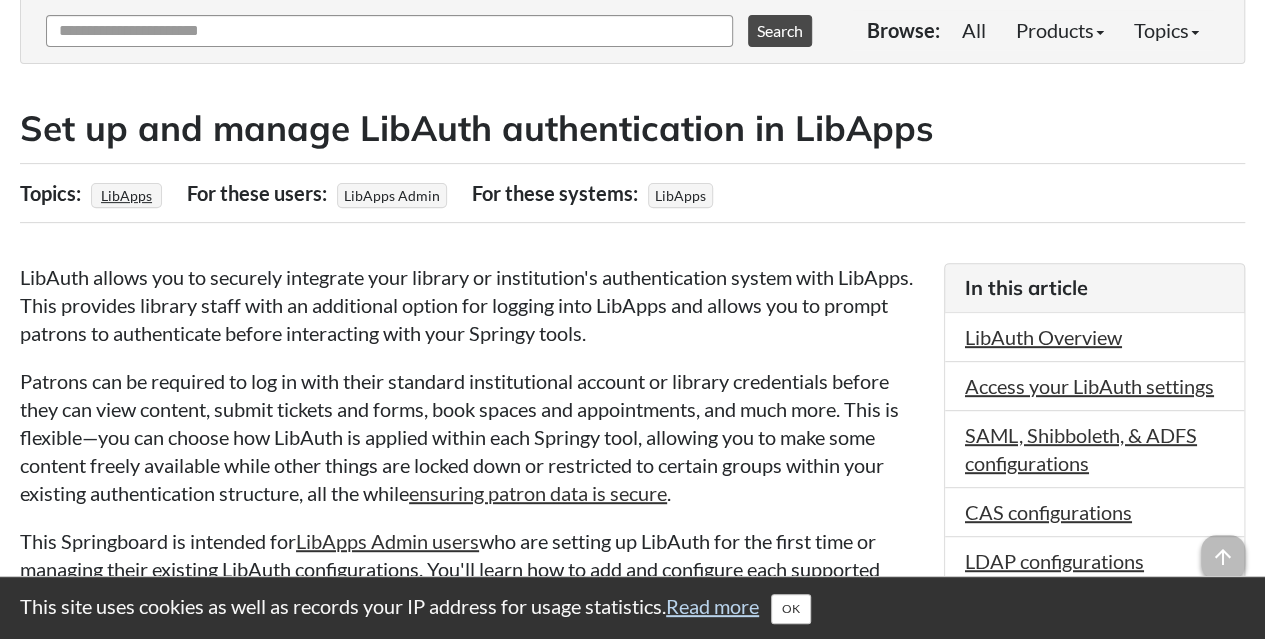 scroll, scrollTop: 400, scrollLeft: 0, axis: vertical 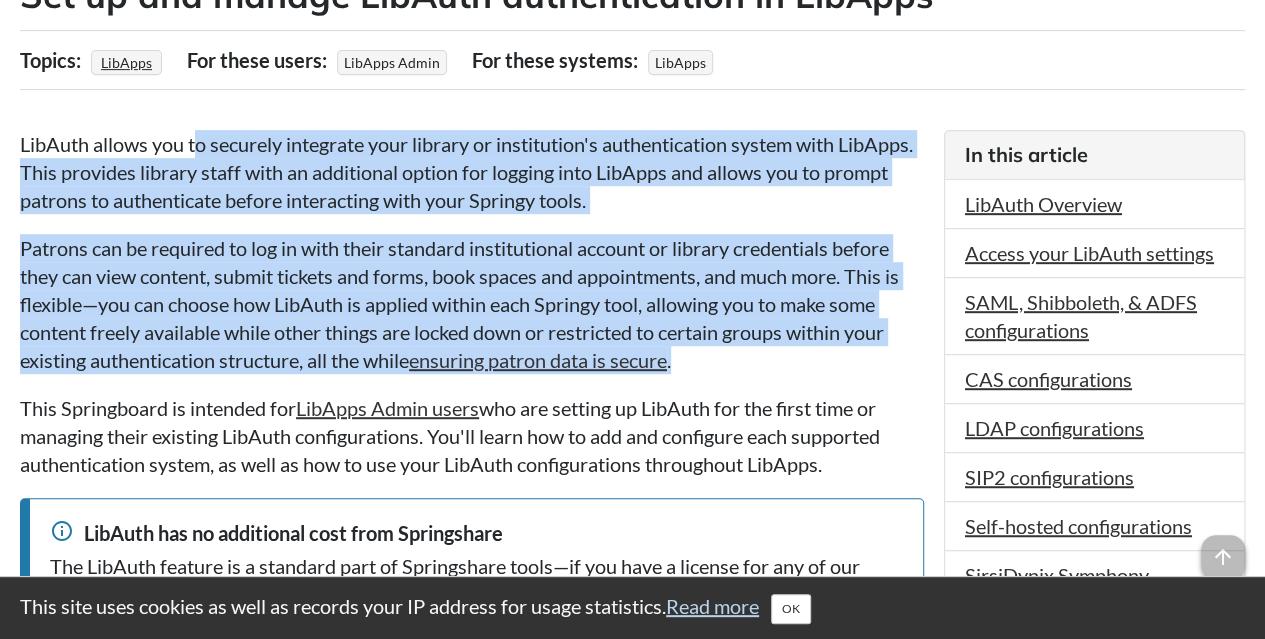 drag, startPoint x: 200, startPoint y: 133, endPoint x: 782, endPoint y: 355, distance: 622.9029 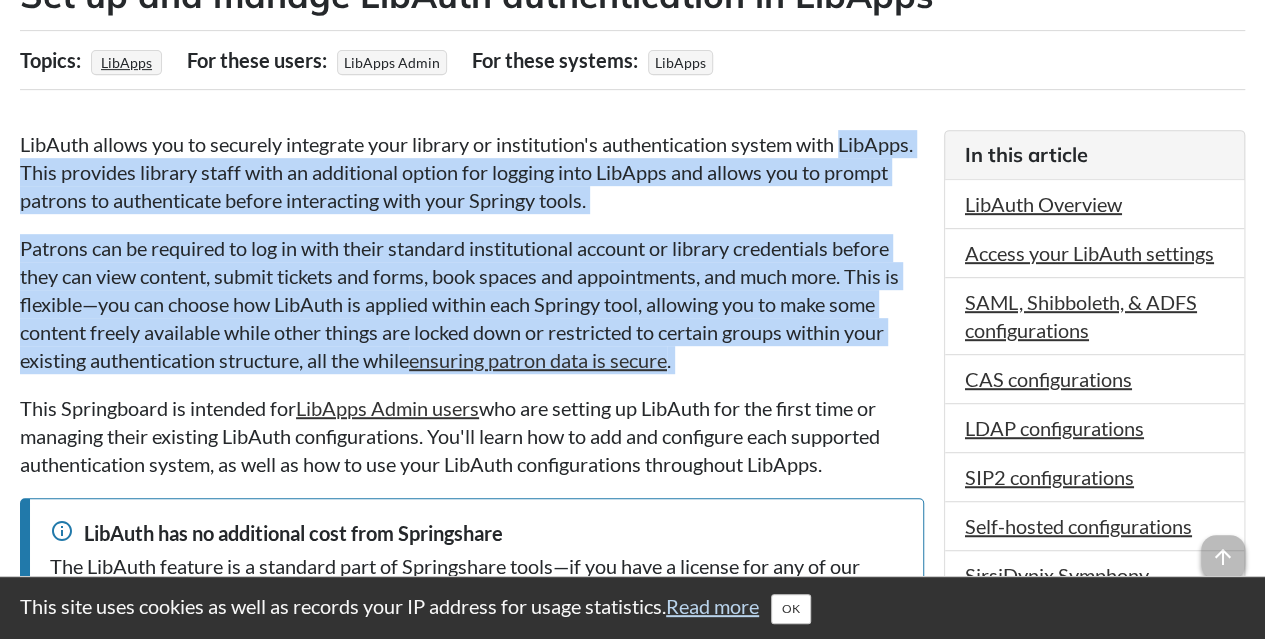 drag, startPoint x: 782, startPoint y: 355, endPoint x: 84, endPoint y: 169, distance: 722.35724 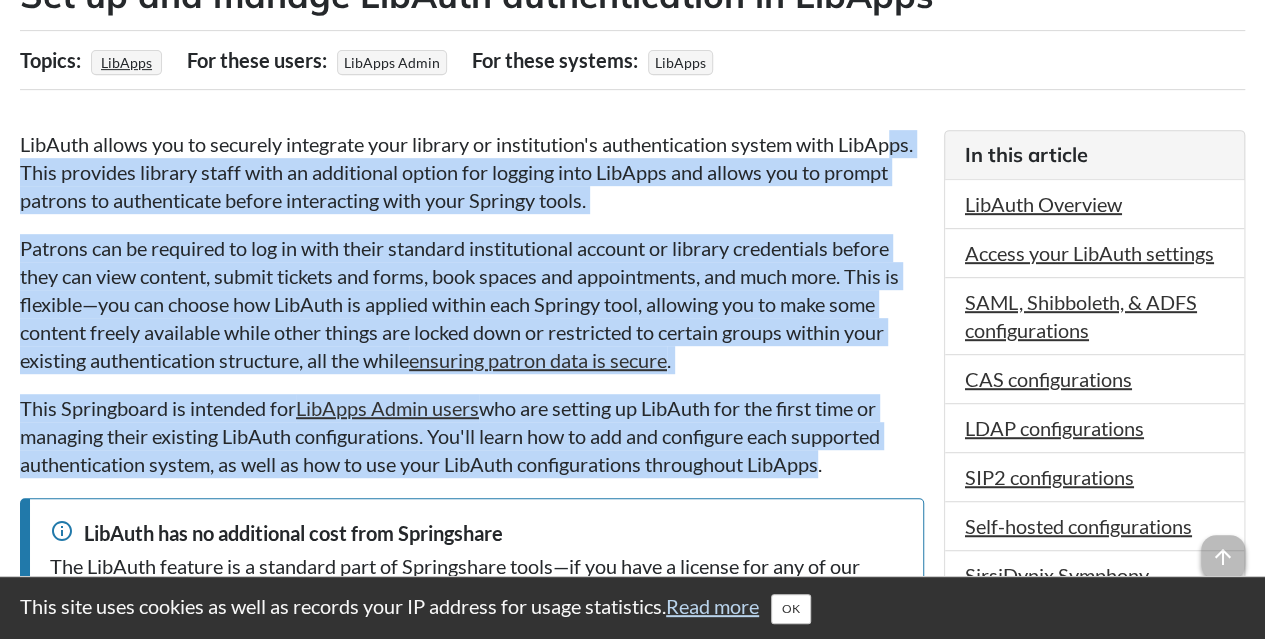 drag, startPoint x: 76, startPoint y: 159, endPoint x: 816, endPoint y: 458, distance: 798.1234 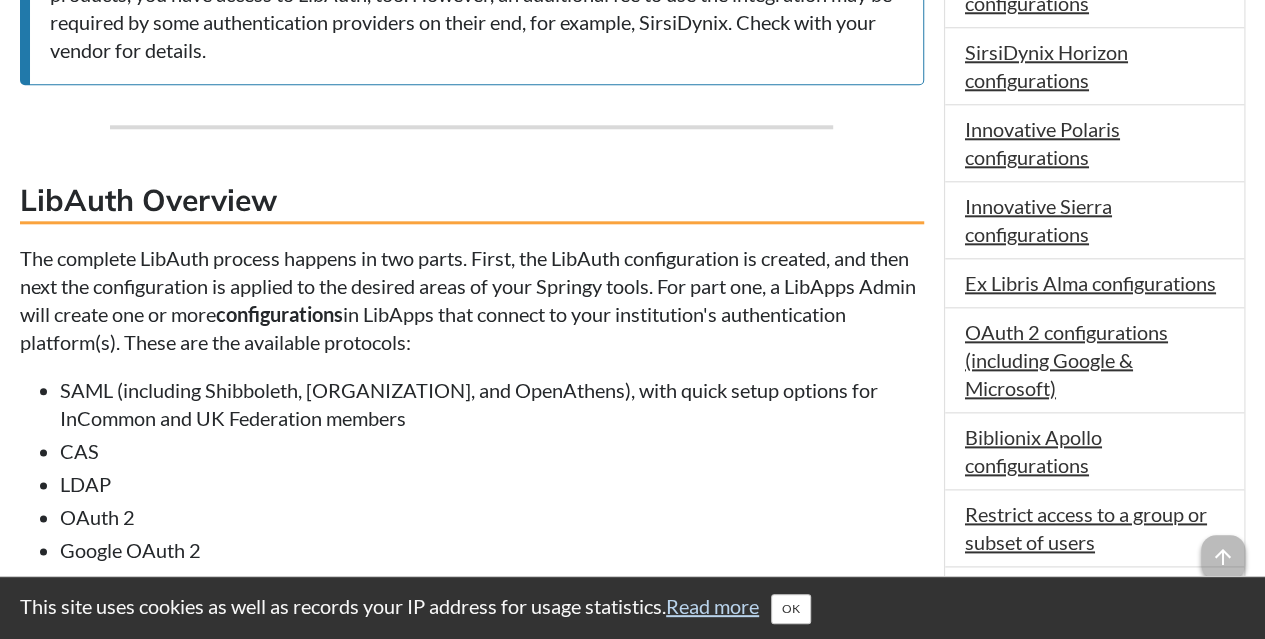 scroll, scrollTop: 1100, scrollLeft: 0, axis: vertical 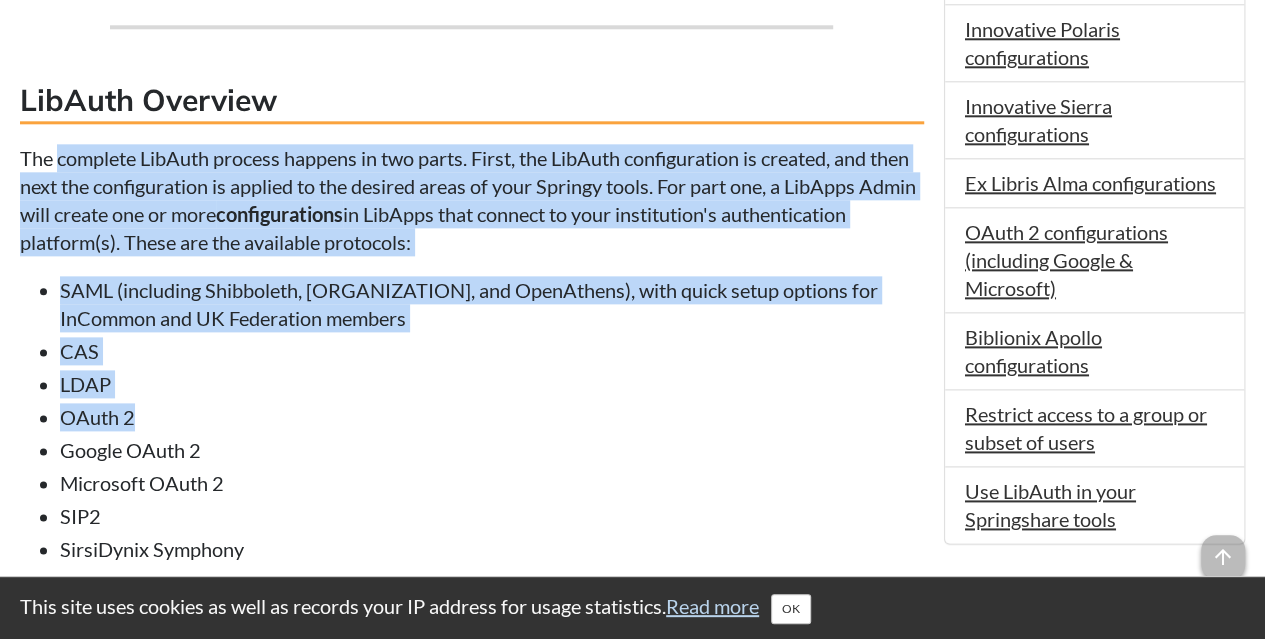 drag, startPoint x: 56, startPoint y: 151, endPoint x: 459, endPoint y: 430, distance: 490.15305 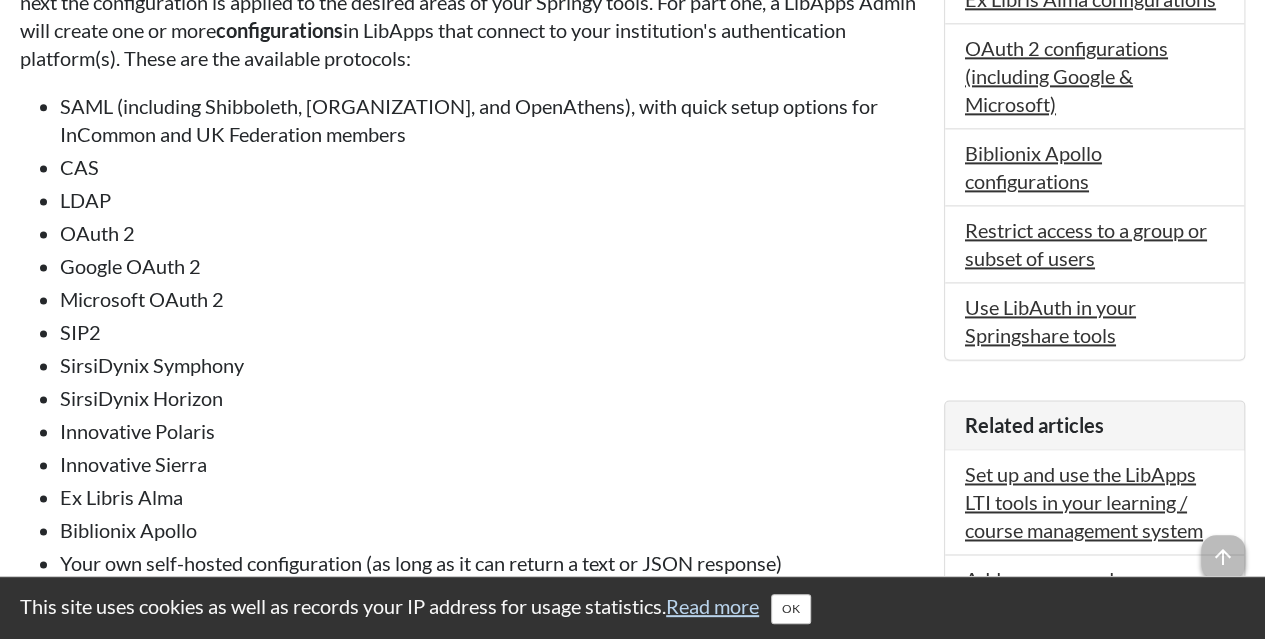 scroll, scrollTop: 1300, scrollLeft: 0, axis: vertical 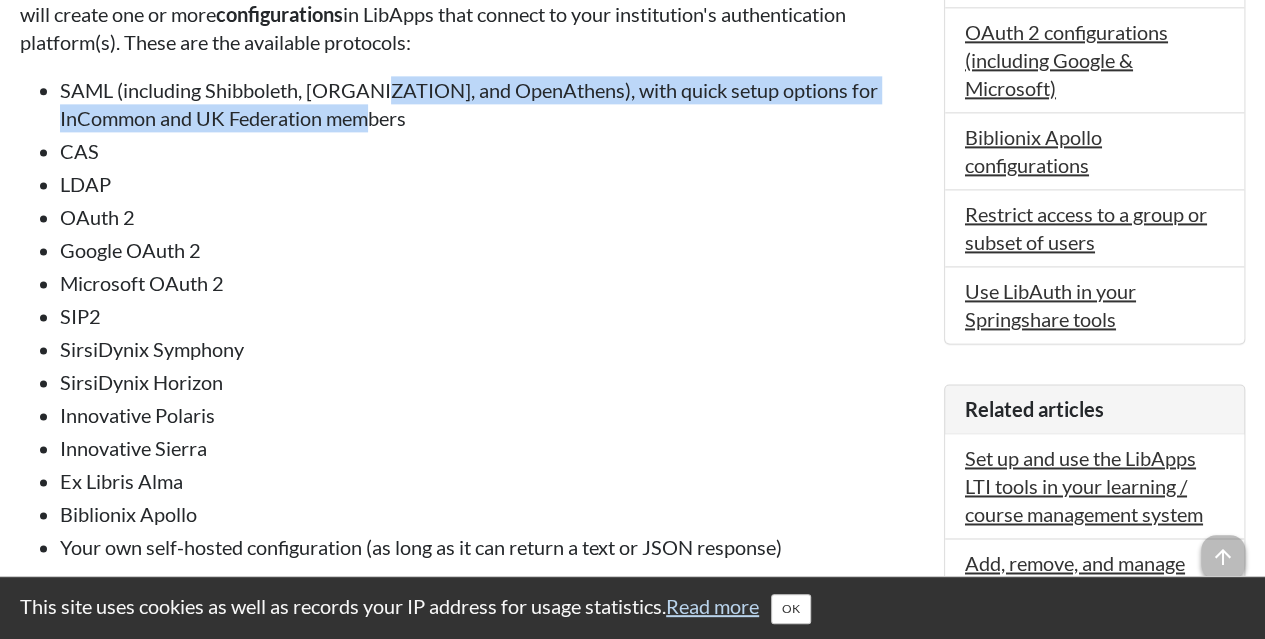 drag, startPoint x: 384, startPoint y: 69, endPoint x: 502, endPoint y: 127, distance: 131.48384 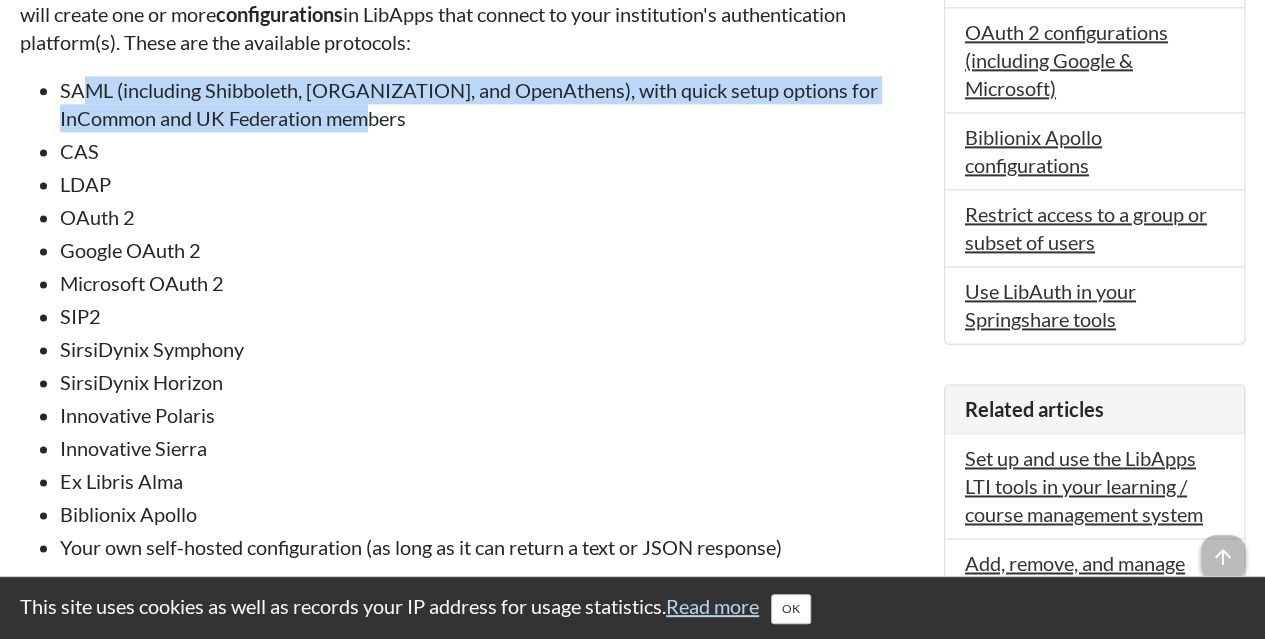 drag, startPoint x: 510, startPoint y: 125, endPoint x: 78, endPoint y: 85, distance: 433.8479 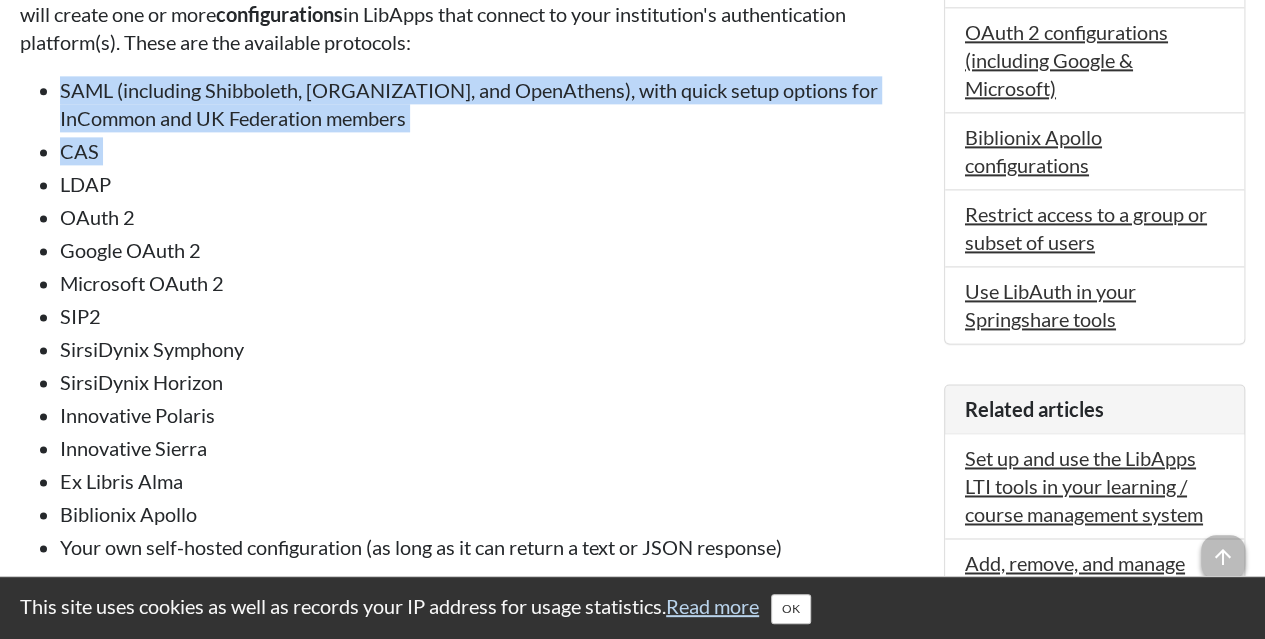drag, startPoint x: 78, startPoint y: 85, endPoint x: 453, endPoint y: 143, distance: 379.45883 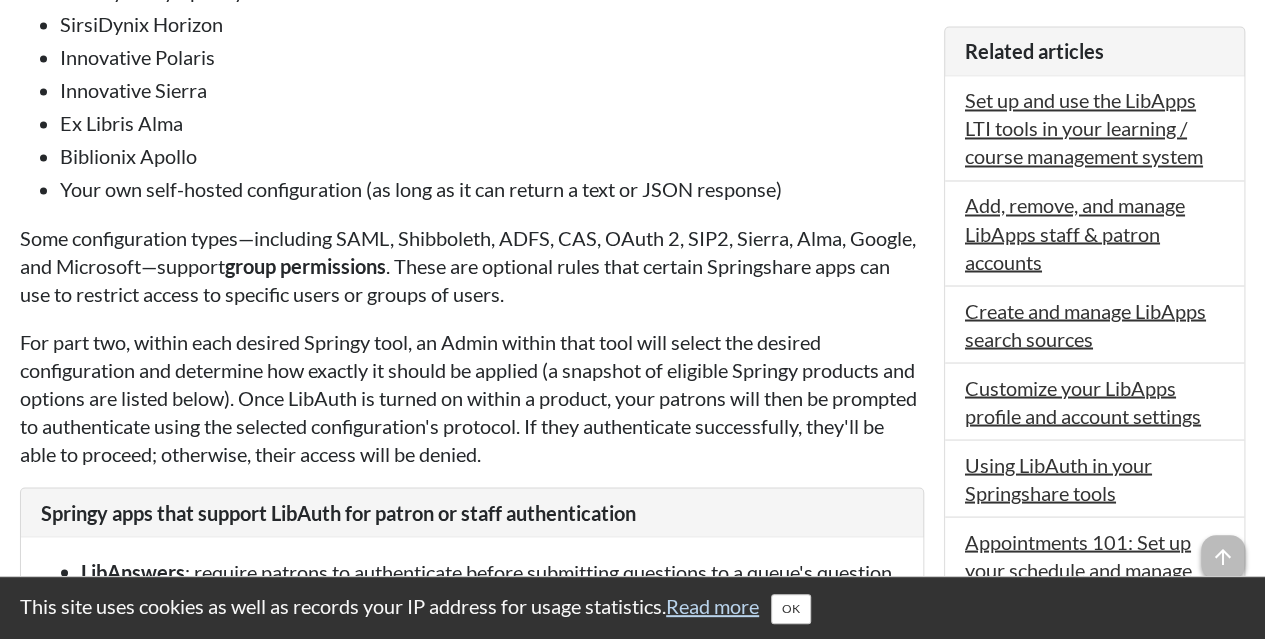 scroll, scrollTop: 1700, scrollLeft: 0, axis: vertical 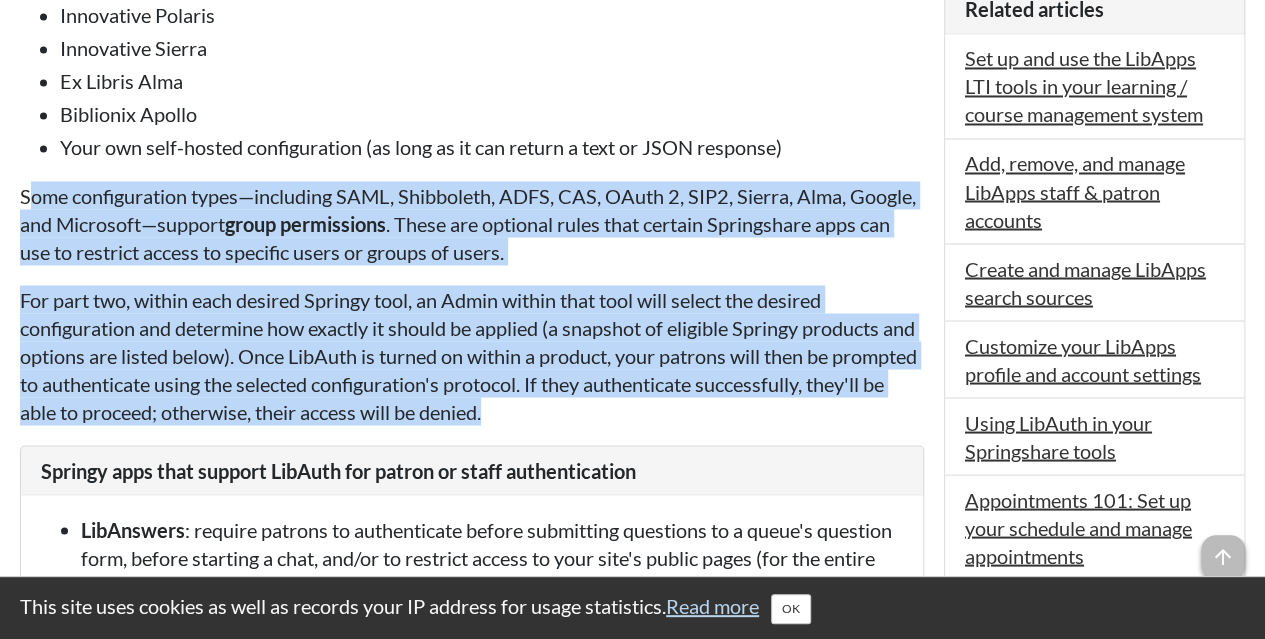 drag, startPoint x: 33, startPoint y: 198, endPoint x: 716, endPoint y: 416, distance: 716.947 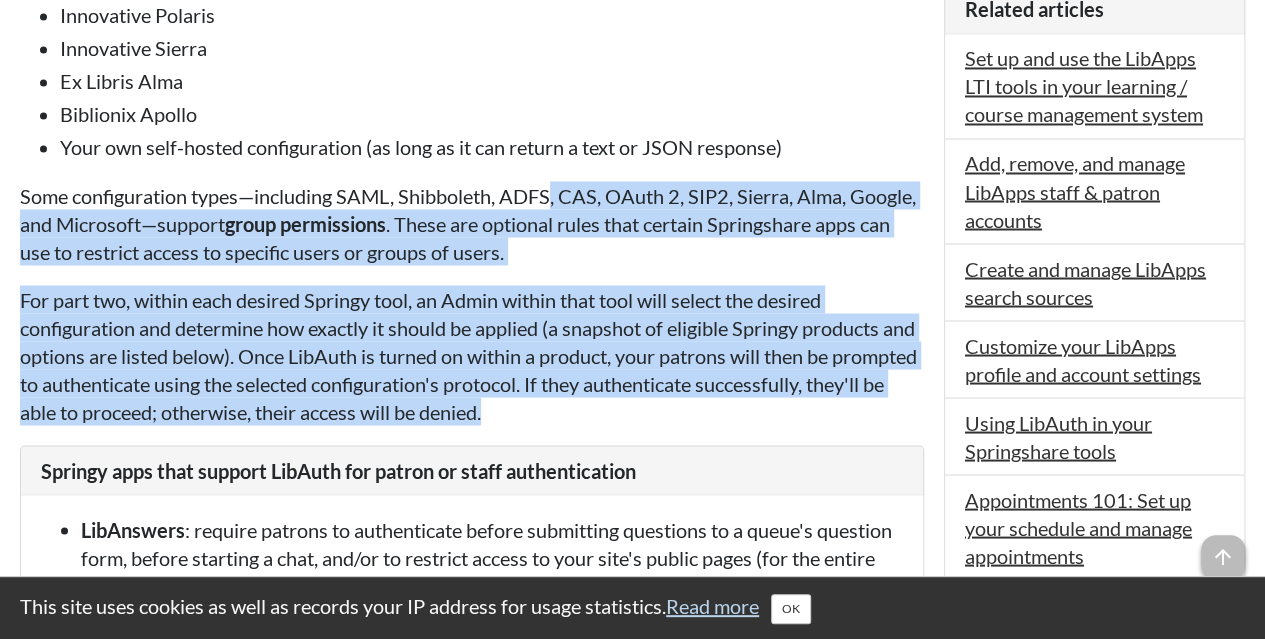 drag, startPoint x: 716, startPoint y: 416, endPoint x: 552, endPoint y: 189, distance: 280.04465 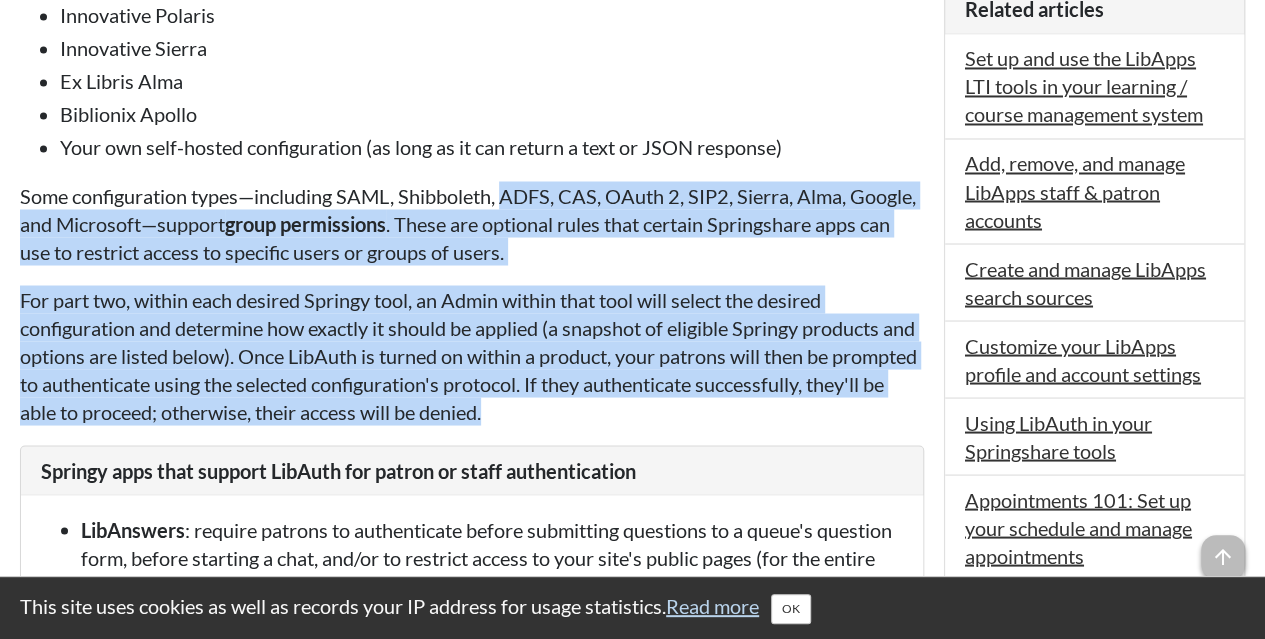 drag, startPoint x: 703, startPoint y: 414, endPoint x: 518, endPoint y: 193, distance: 288.21173 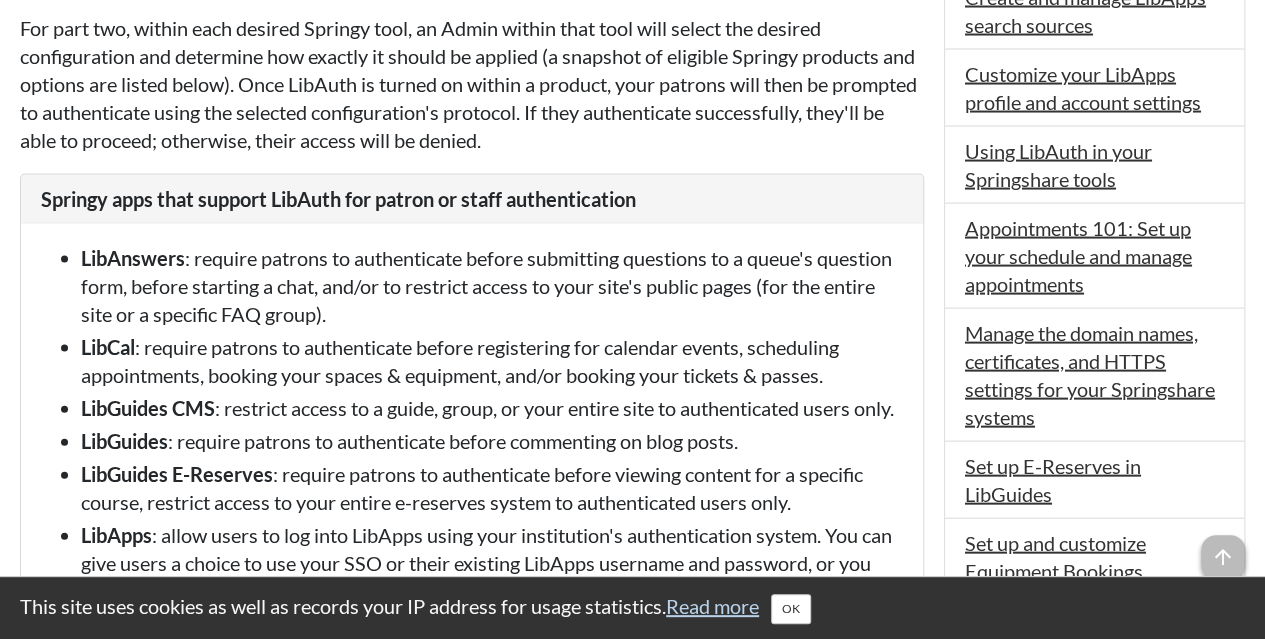 scroll, scrollTop: 2000, scrollLeft: 0, axis: vertical 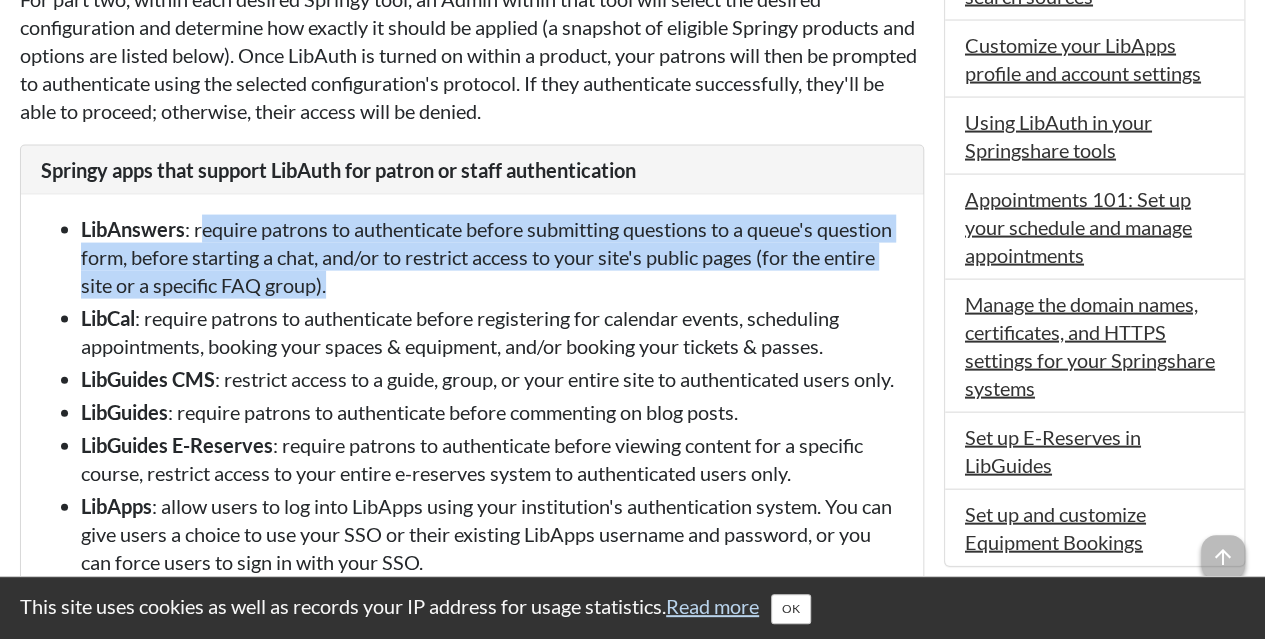 drag, startPoint x: 206, startPoint y: 226, endPoint x: 583, endPoint y: 284, distance: 381.43546 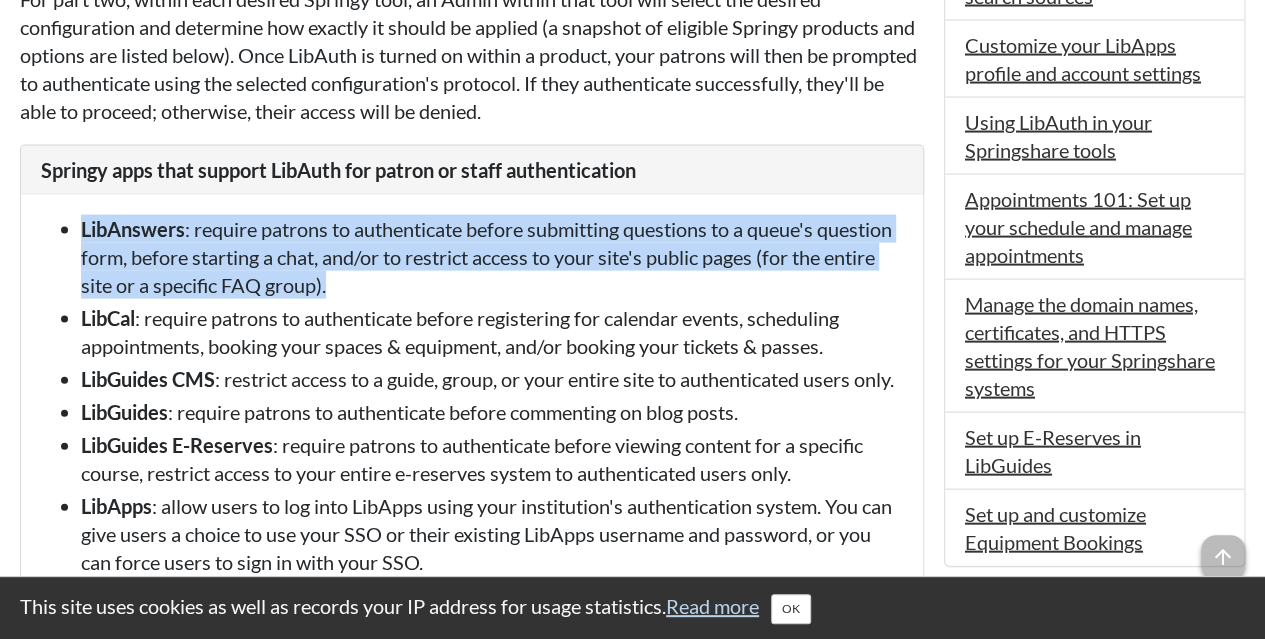 drag, startPoint x: 583, startPoint y: 284, endPoint x: 115, endPoint y: 241, distance: 469.97128 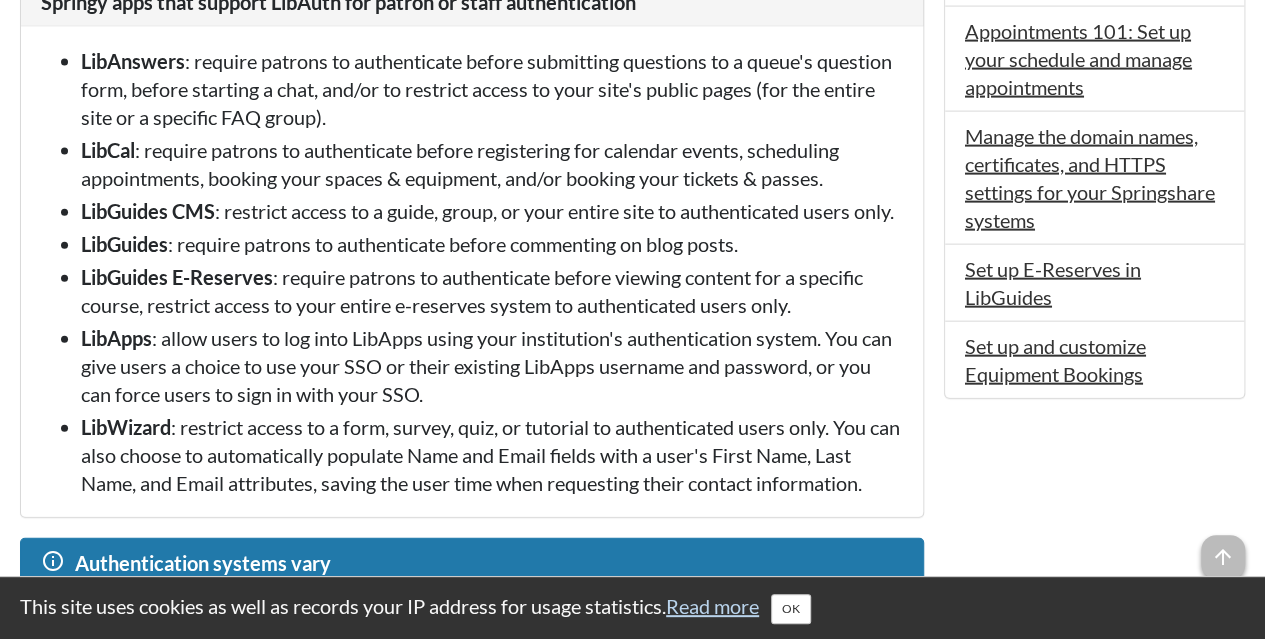 scroll, scrollTop: 2200, scrollLeft: 0, axis: vertical 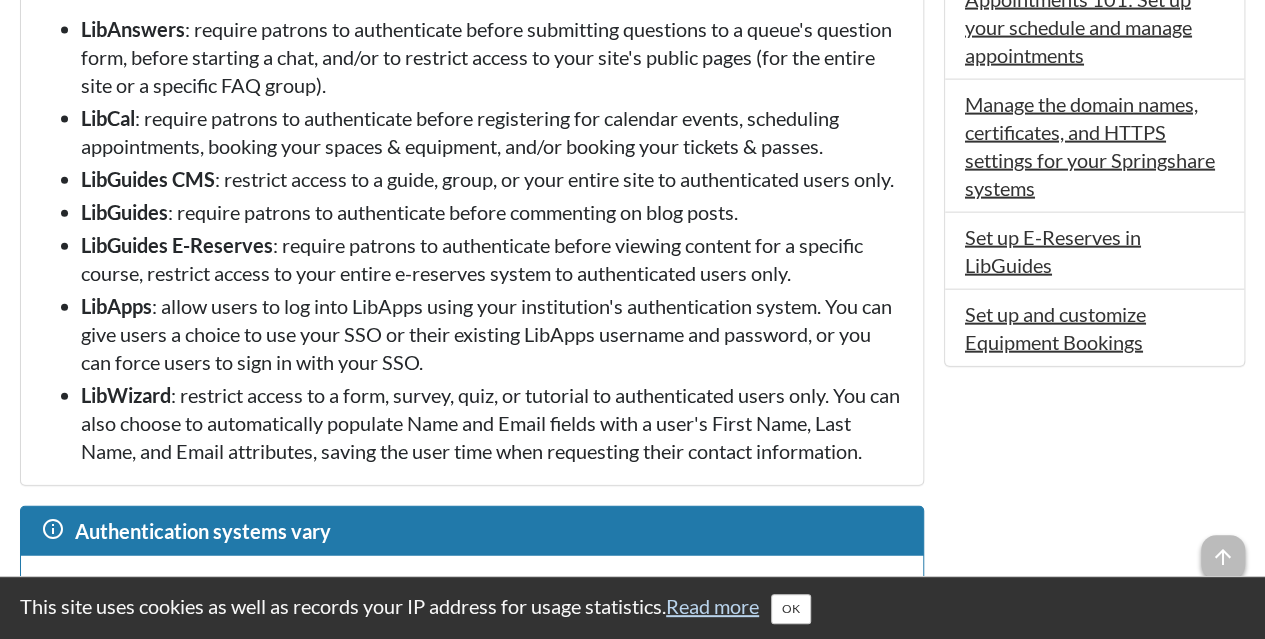 drag, startPoint x: 375, startPoint y: 366, endPoint x: 366, endPoint y: 329, distance: 38.078865 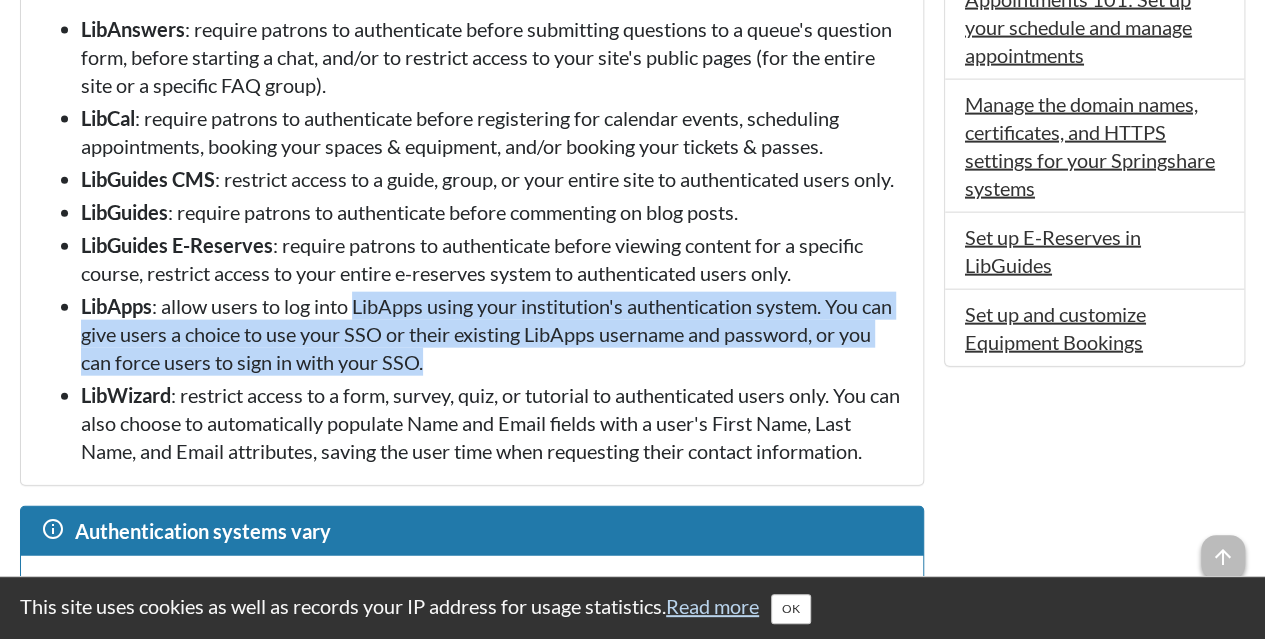 drag, startPoint x: 360, startPoint y: 326, endPoint x: 540, endPoint y: 396, distance: 193.13208 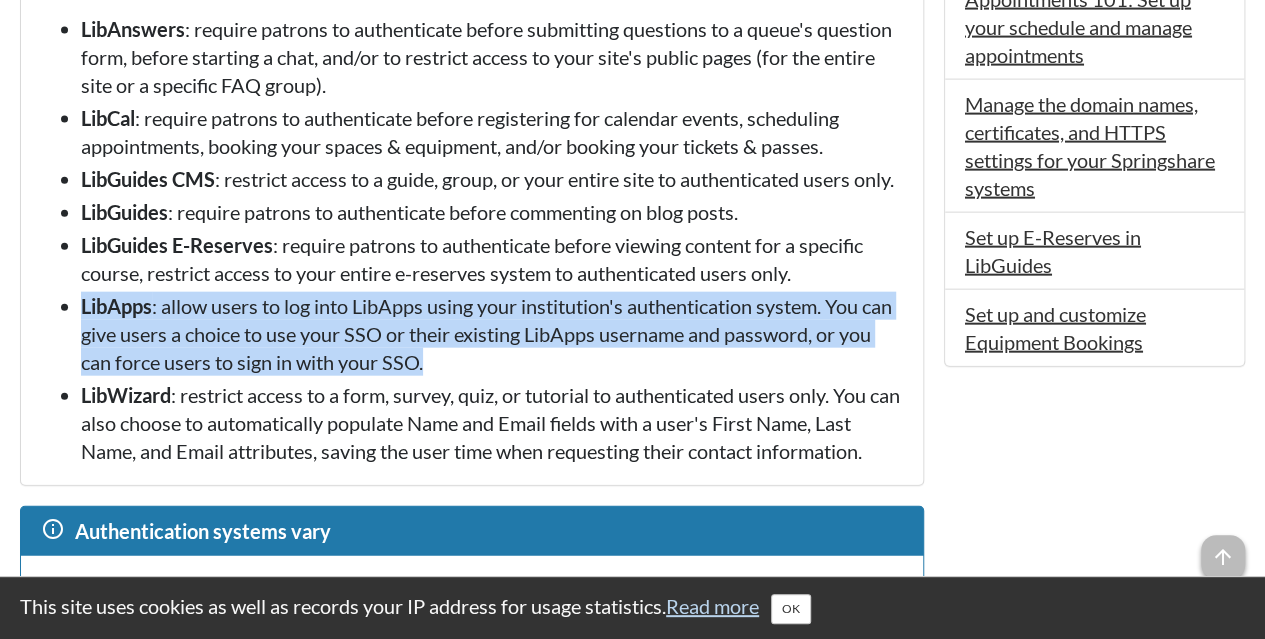 drag, startPoint x: 540, startPoint y: 396, endPoint x: 129, endPoint y: 355, distance: 413.03995 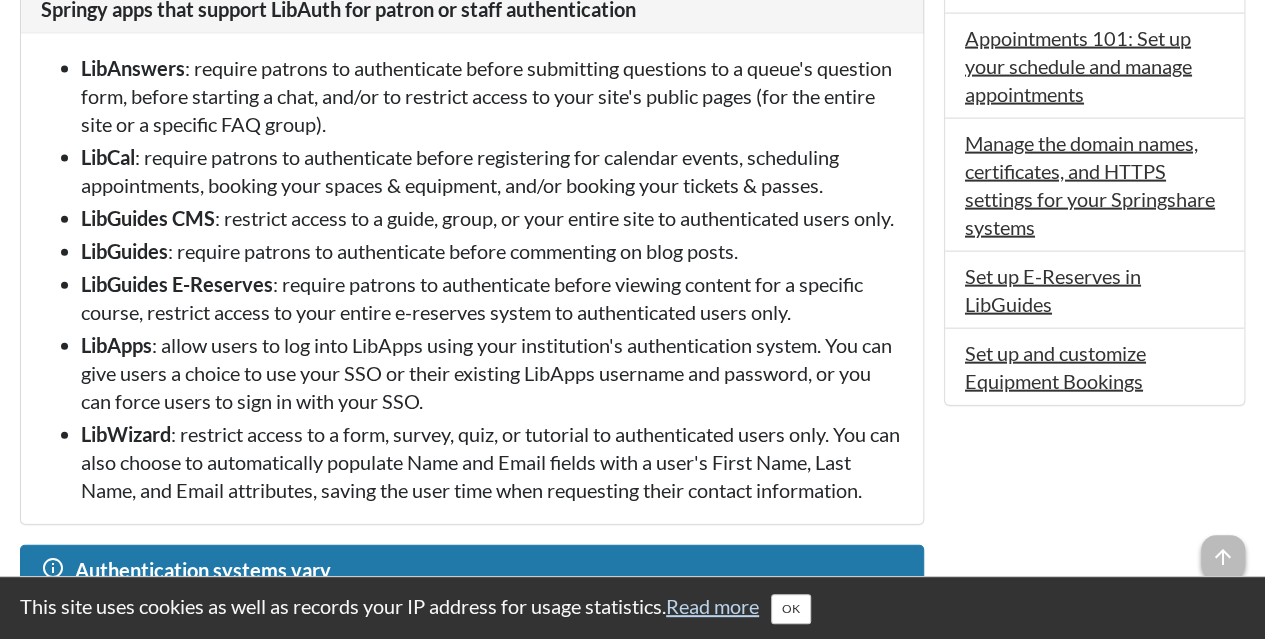 scroll, scrollTop: 2100, scrollLeft: 0, axis: vertical 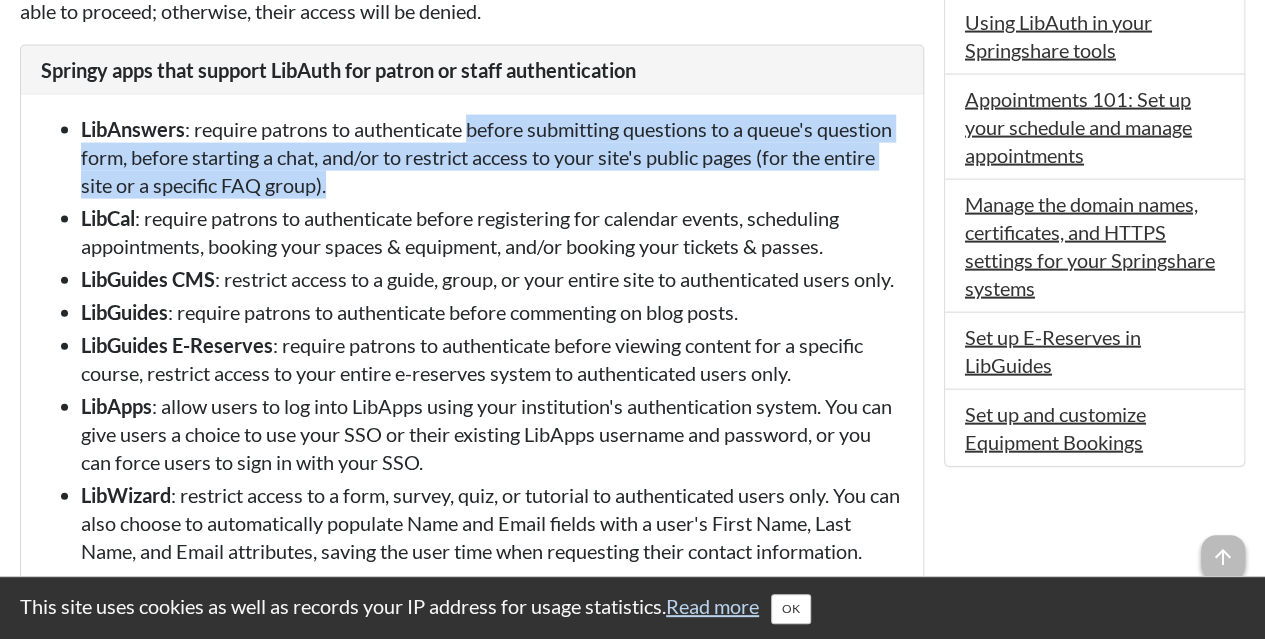 drag, startPoint x: 475, startPoint y: 129, endPoint x: 545, endPoint y: 190, distance: 92.84934 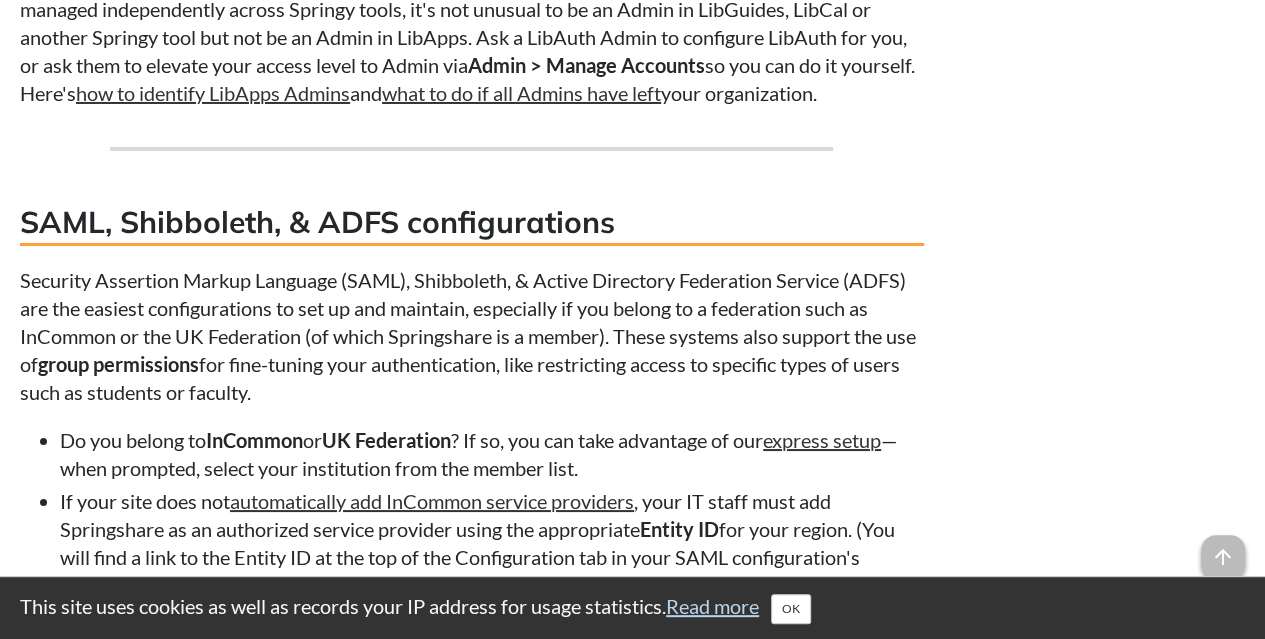 scroll, scrollTop: 3800, scrollLeft: 0, axis: vertical 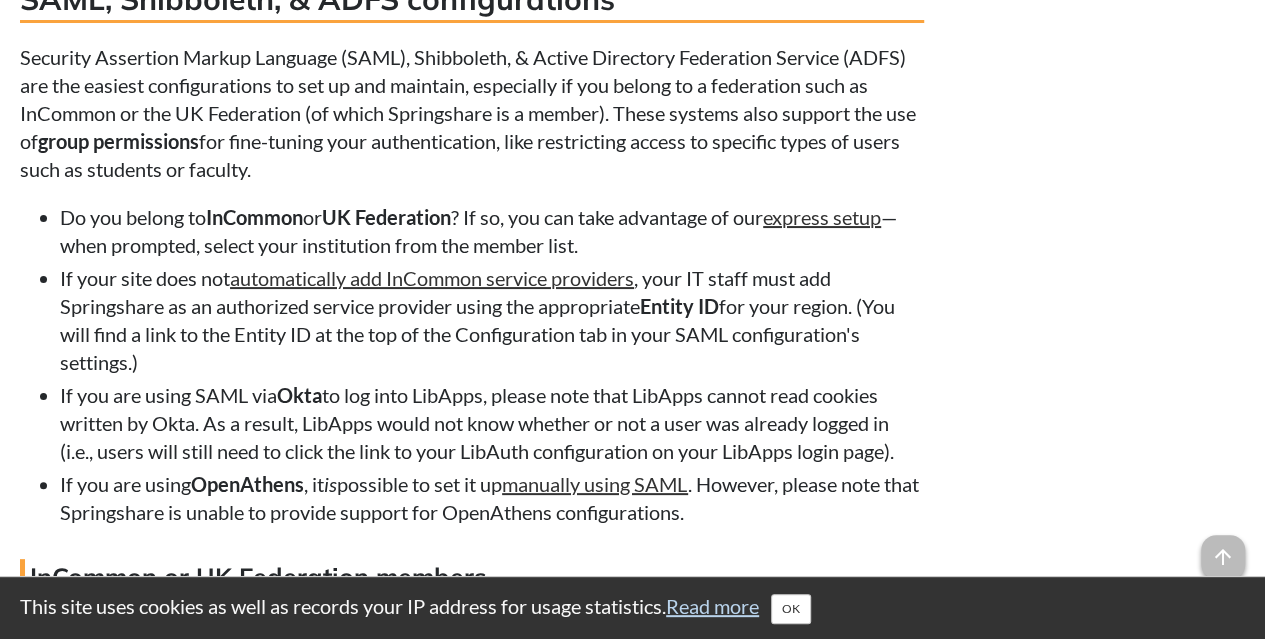 drag, startPoint x: 213, startPoint y: 89, endPoint x: 451, endPoint y: 210, distance: 266.99252 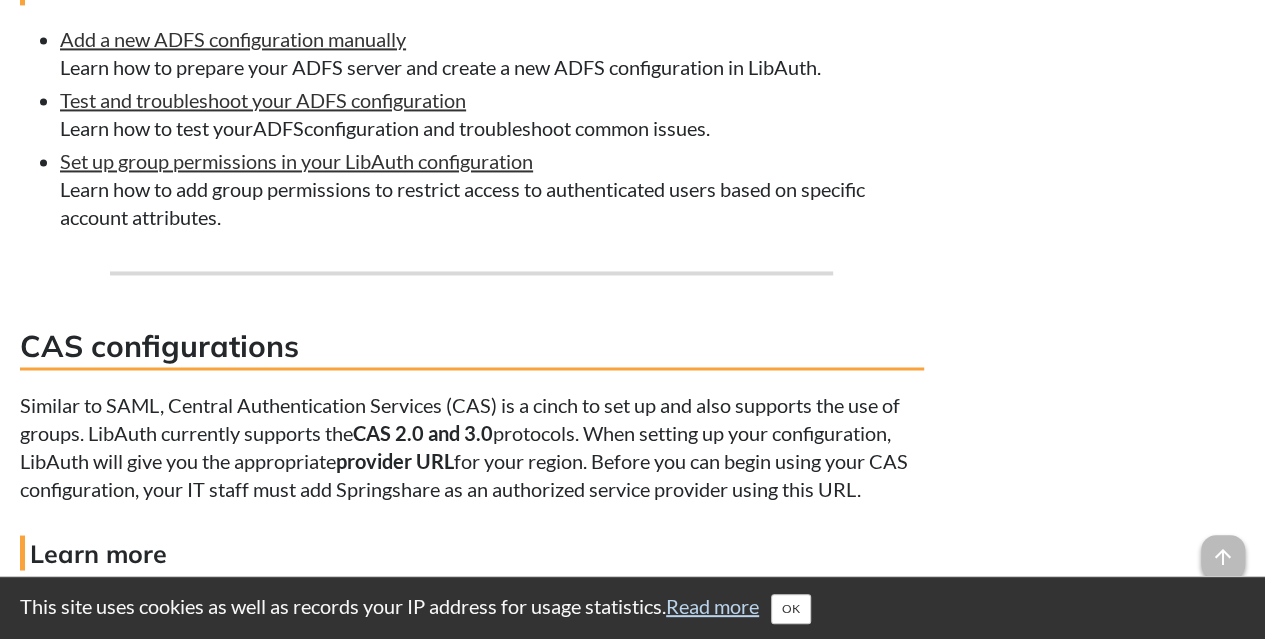 scroll, scrollTop: 5400, scrollLeft: 0, axis: vertical 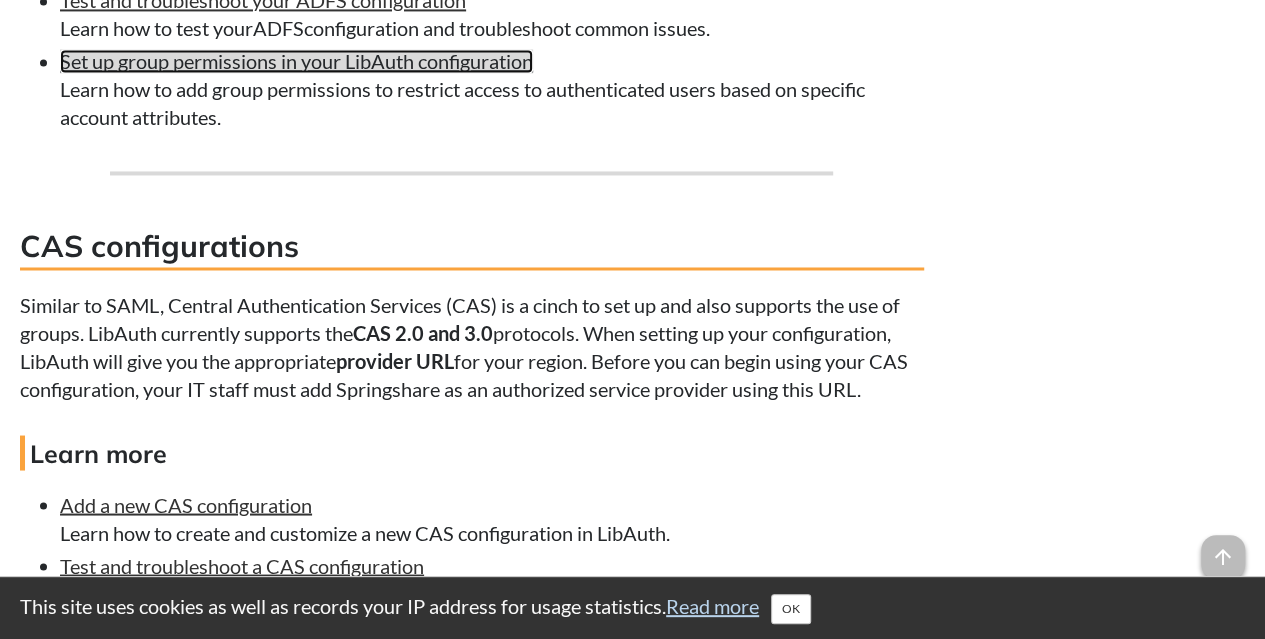 click on "Set up group permissions in your LibAuth configuration" at bounding box center (296, 61) 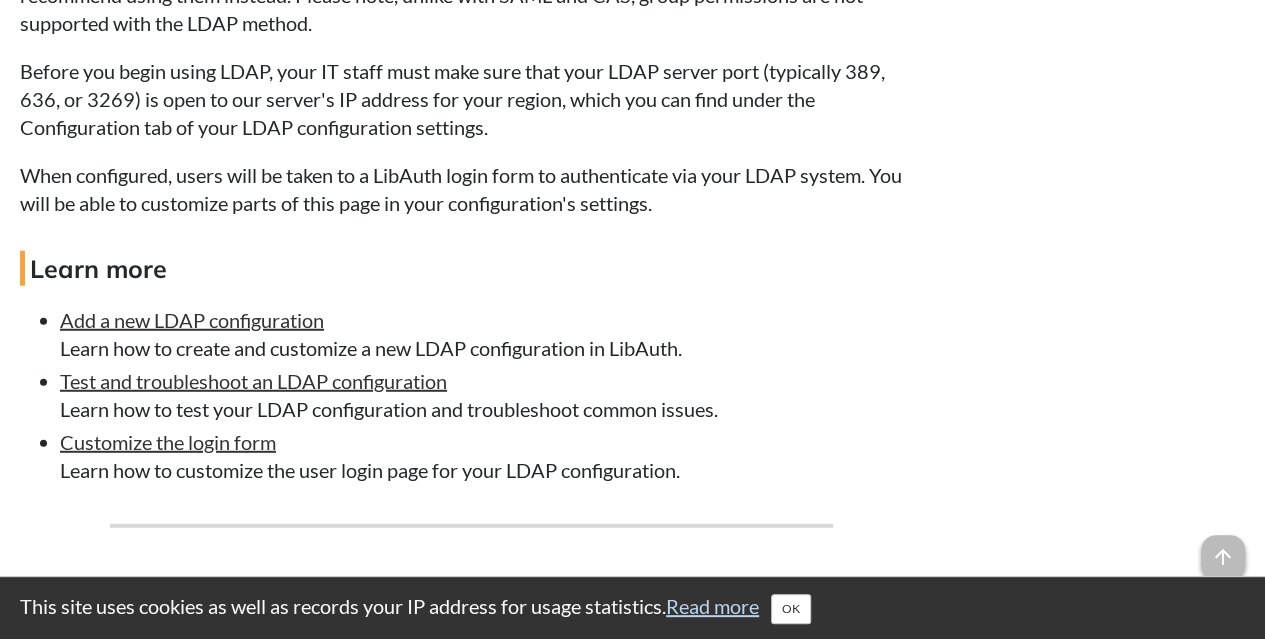 scroll, scrollTop: 6400, scrollLeft: 0, axis: vertical 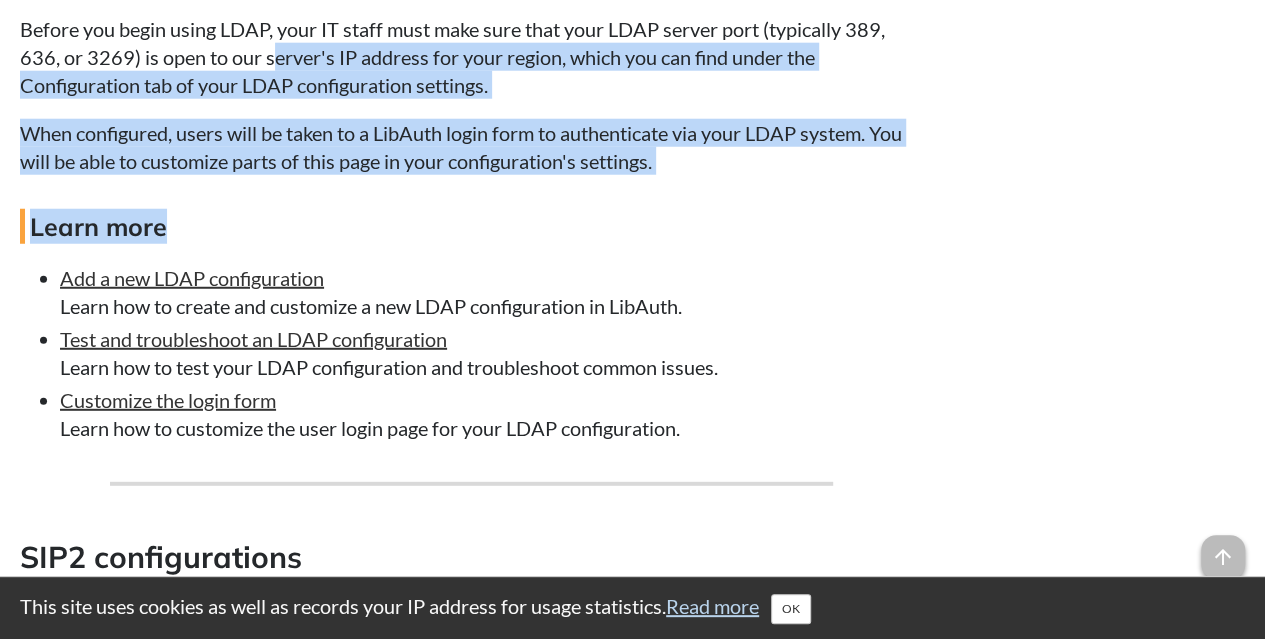 drag, startPoint x: 288, startPoint y: 70, endPoint x: 507, endPoint y: 199, distance: 254.16924 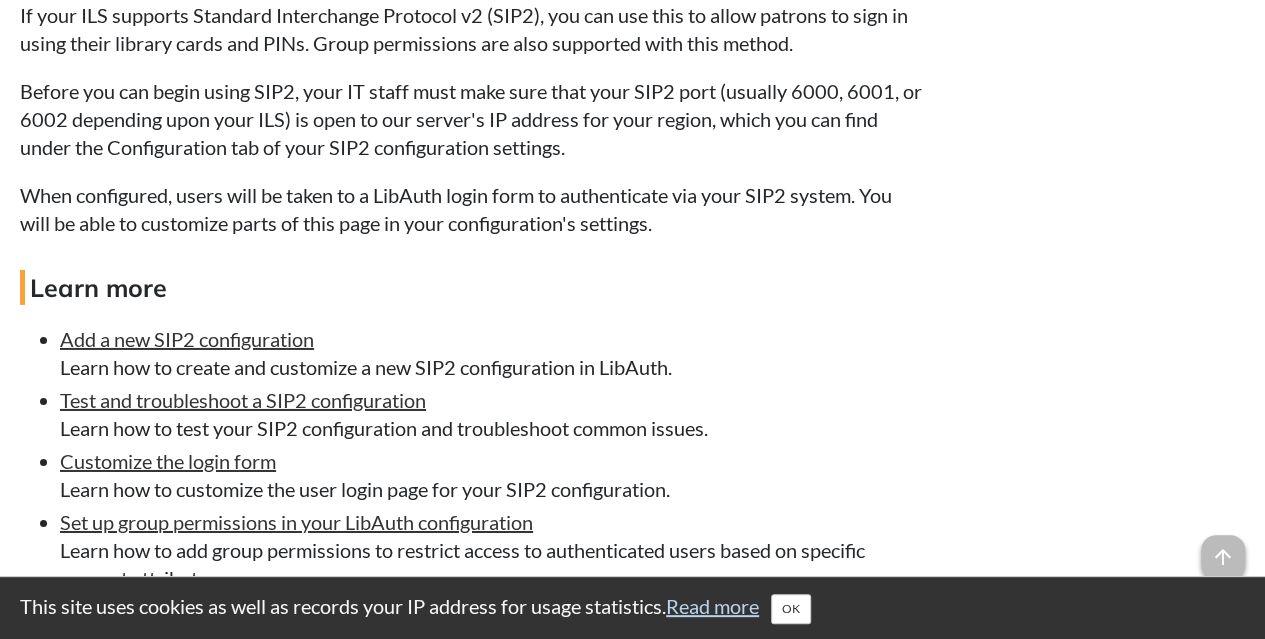 scroll, scrollTop: 6900, scrollLeft: 0, axis: vertical 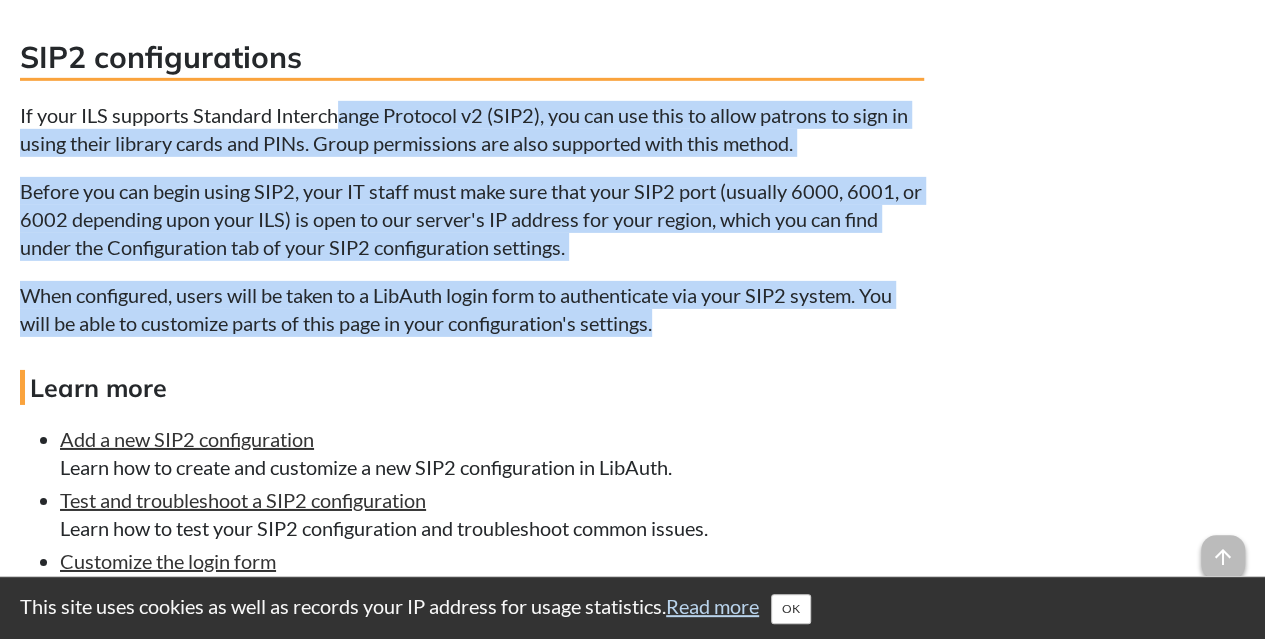 drag, startPoint x: 342, startPoint y: 134, endPoint x: 770, endPoint y: 340, distance: 474.99475 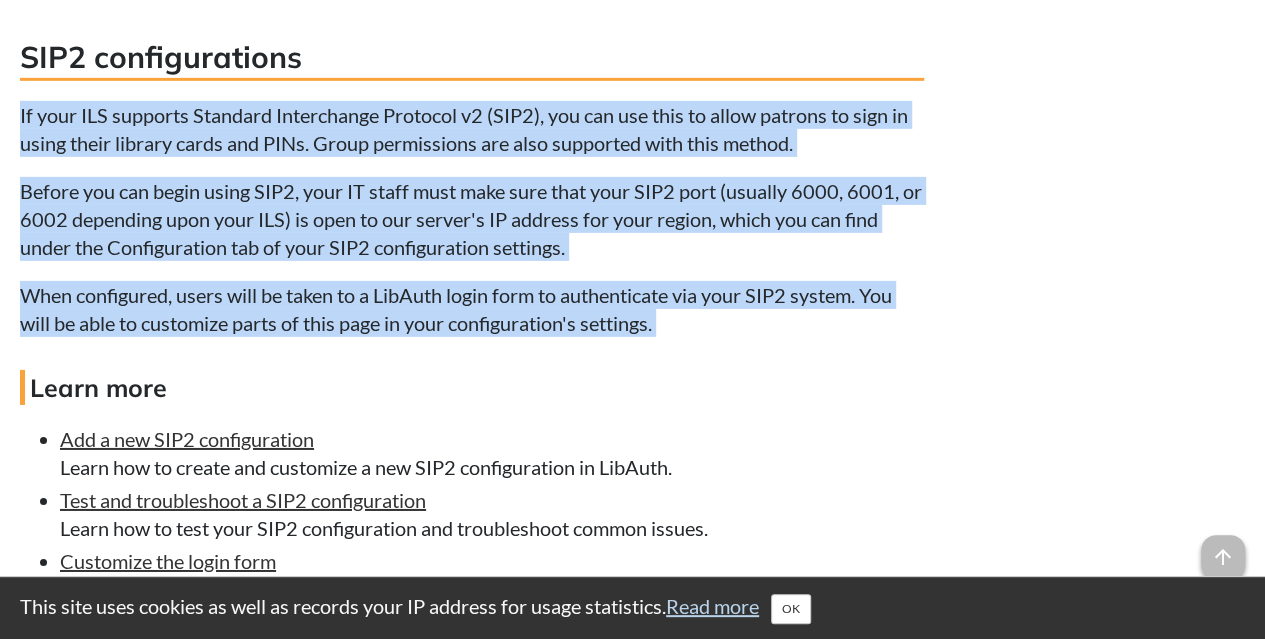 drag, startPoint x: 770, startPoint y: 340, endPoint x: 29, endPoint y: 119, distance: 773.25415 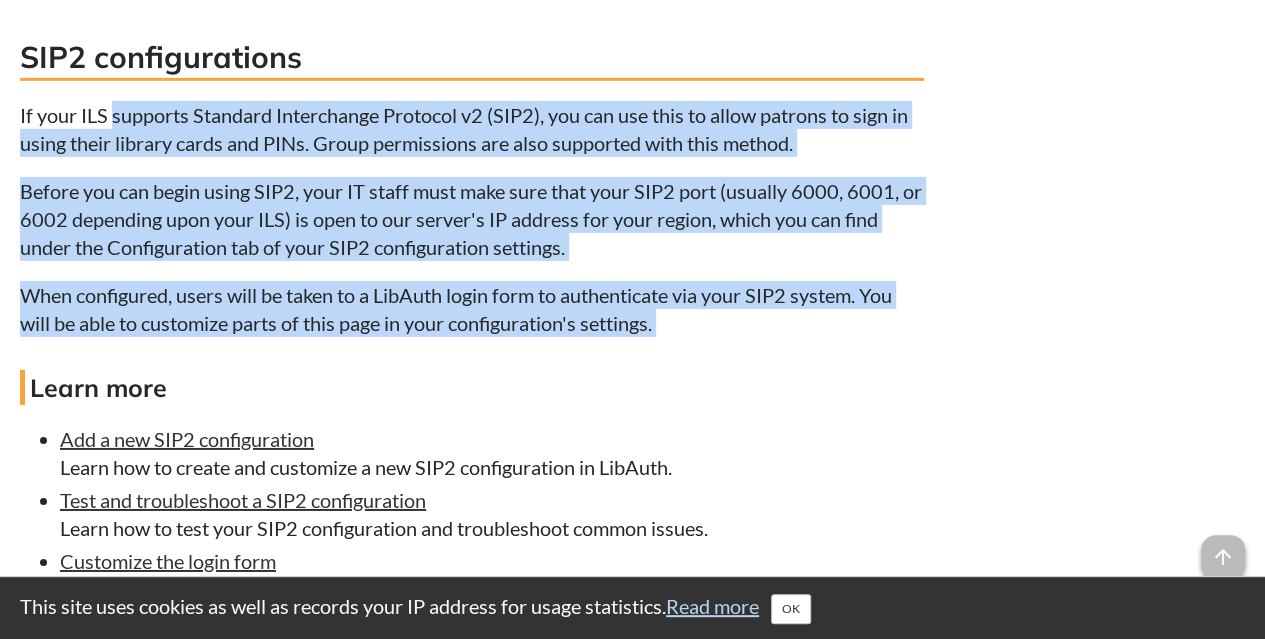 drag, startPoint x: 702, startPoint y: 339, endPoint x: 116, endPoint y: 128, distance: 622.82983 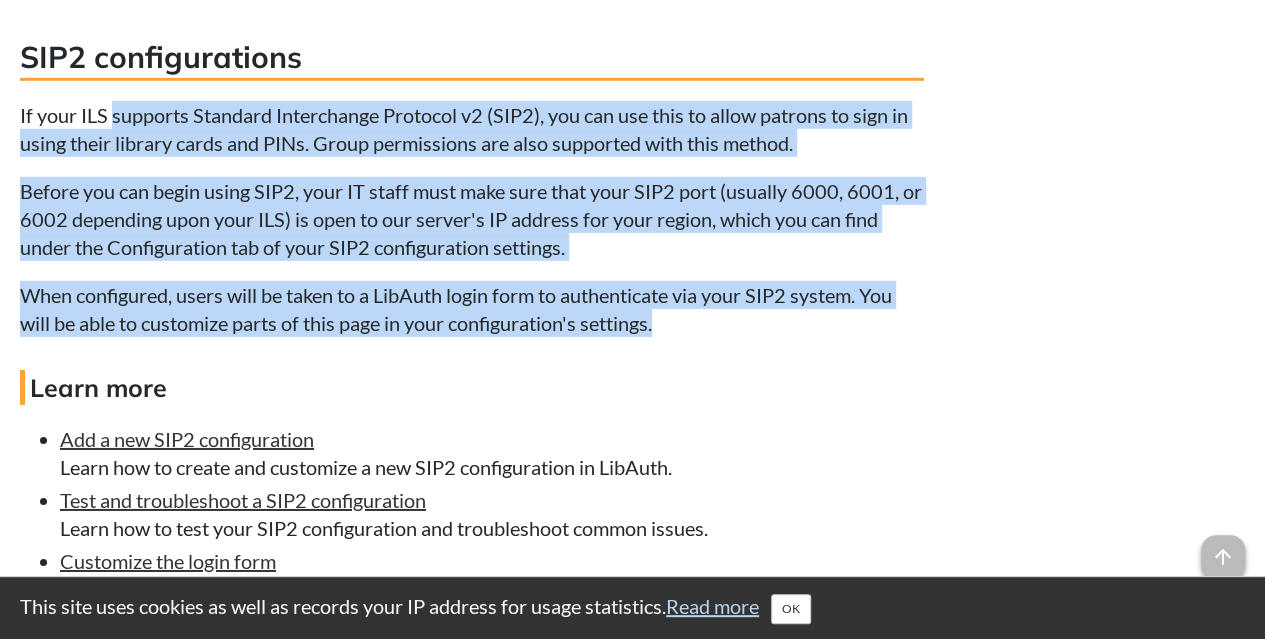drag, startPoint x: 255, startPoint y: 152, endPoint x: 652, endPoint y: 342, distance: 440.12384 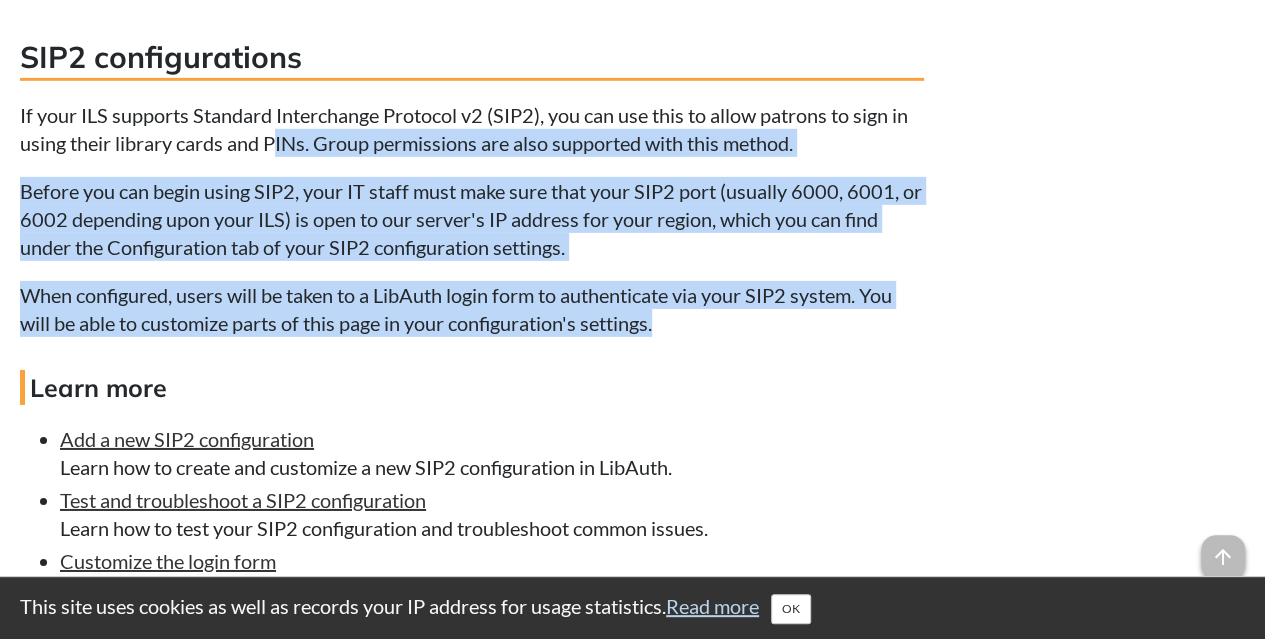 drag, startPoint x: 688, startPoint y: 332, endPoint x: 277, endPoint y: 157, distance: 446.70572 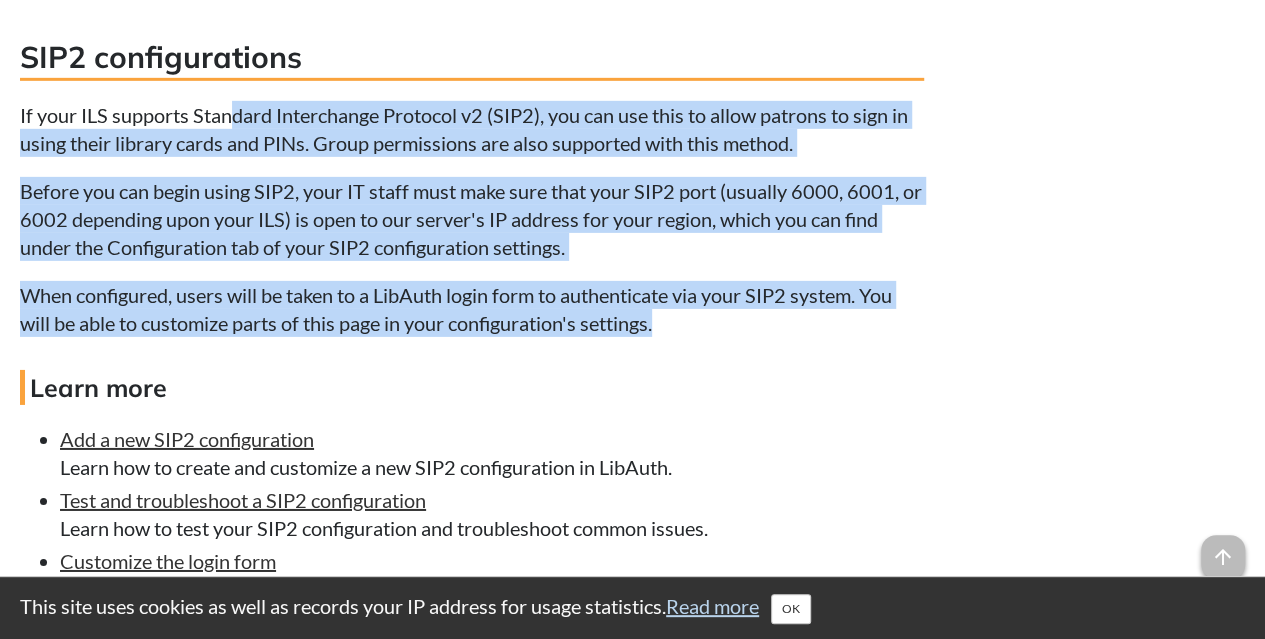drag, startPoint x: 232, startPoint y: 136, endPoint x: 708, endPoint y: 339, distance: 517.4795 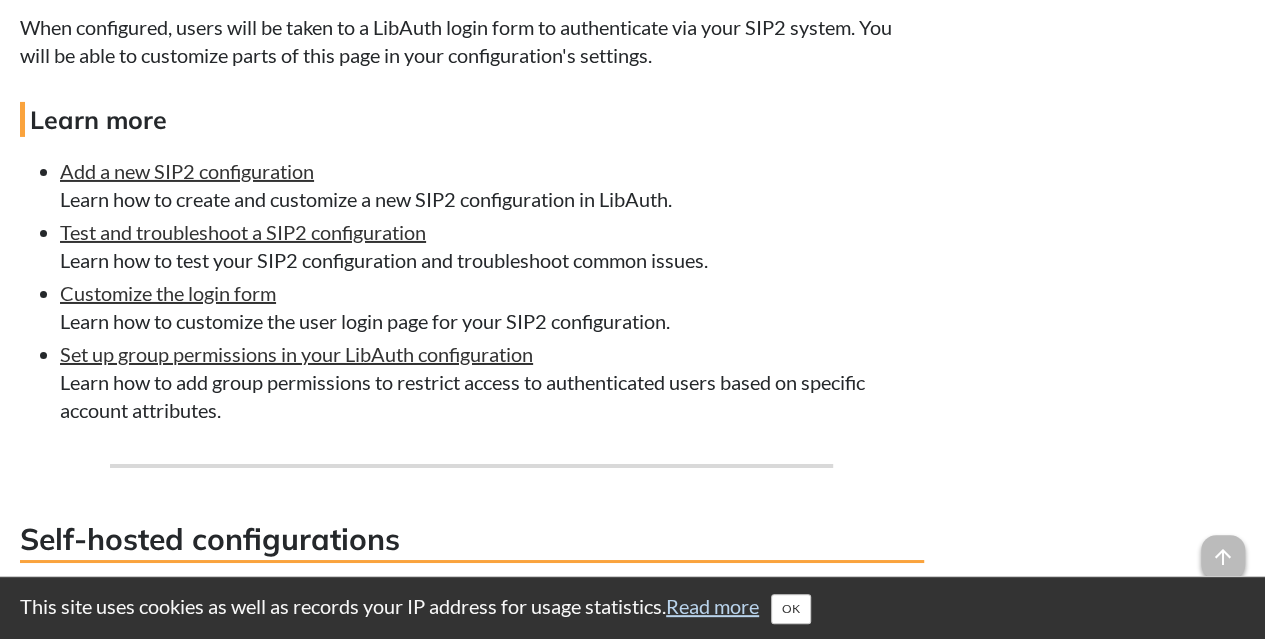 scroll, scrollTop: 7200, scrollLeft: 0, axis: vertical 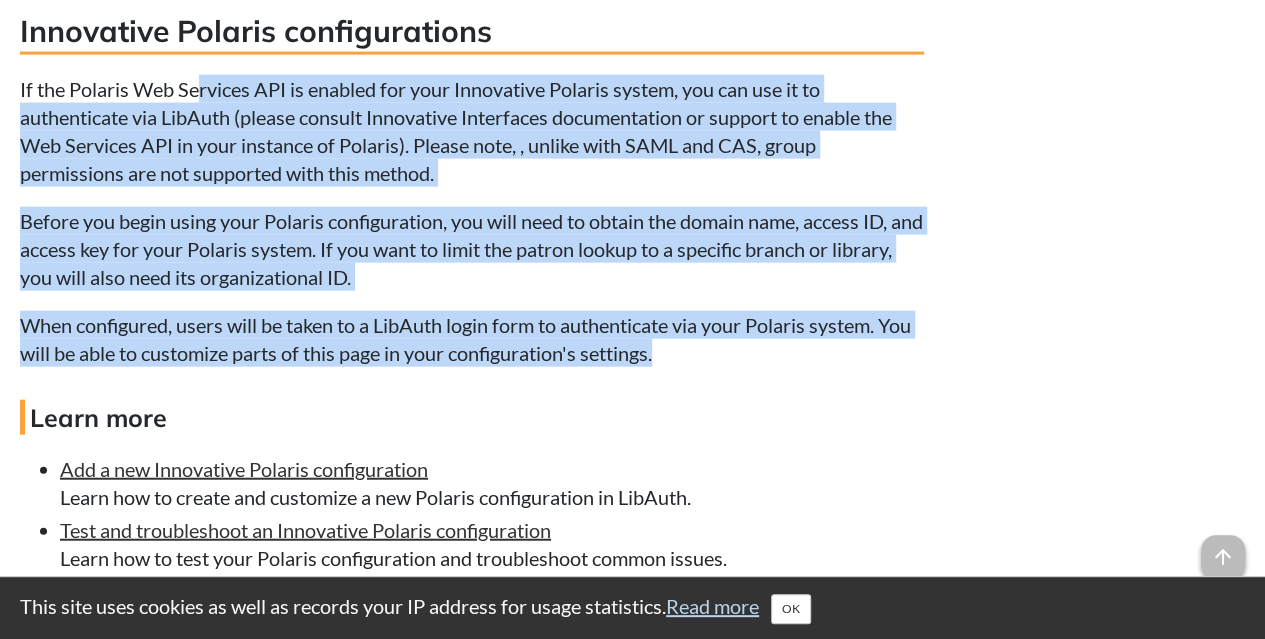 drag, startPoint x: 204, startPoint y: 123, endPoint x: 806, endPoint y: 393, distance: 659.7757 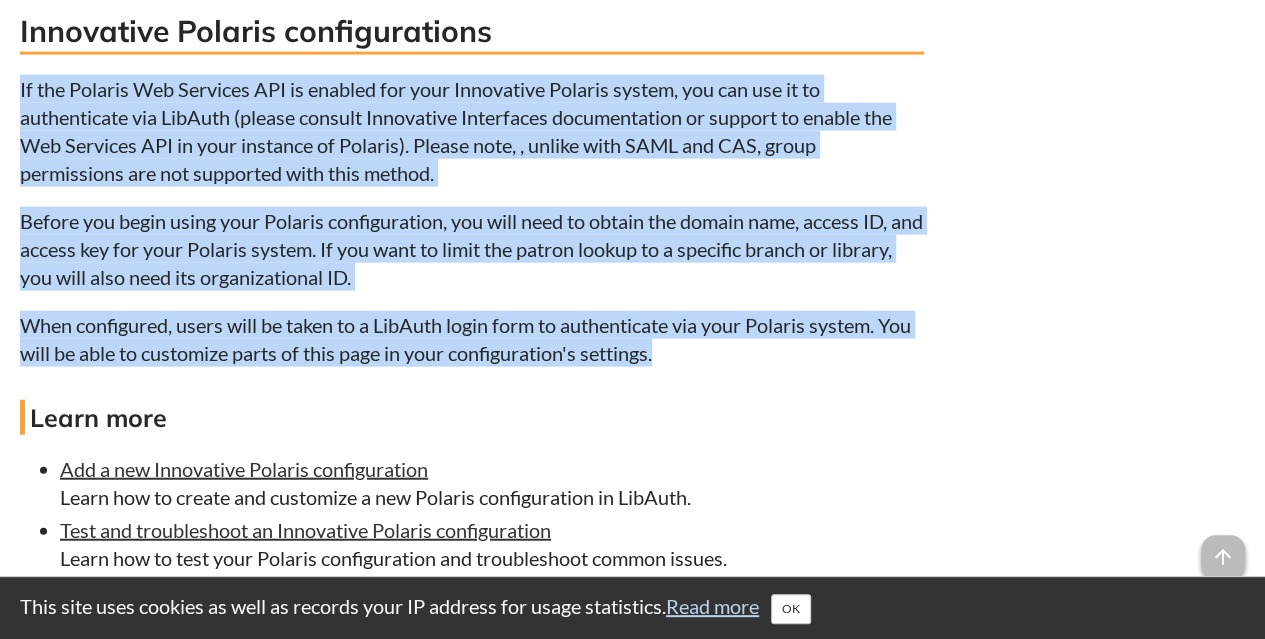 drag, startPoint x: 810, startPoint y: 393, endPoint x: 12, endPoint y: 103, distance: 849.06067 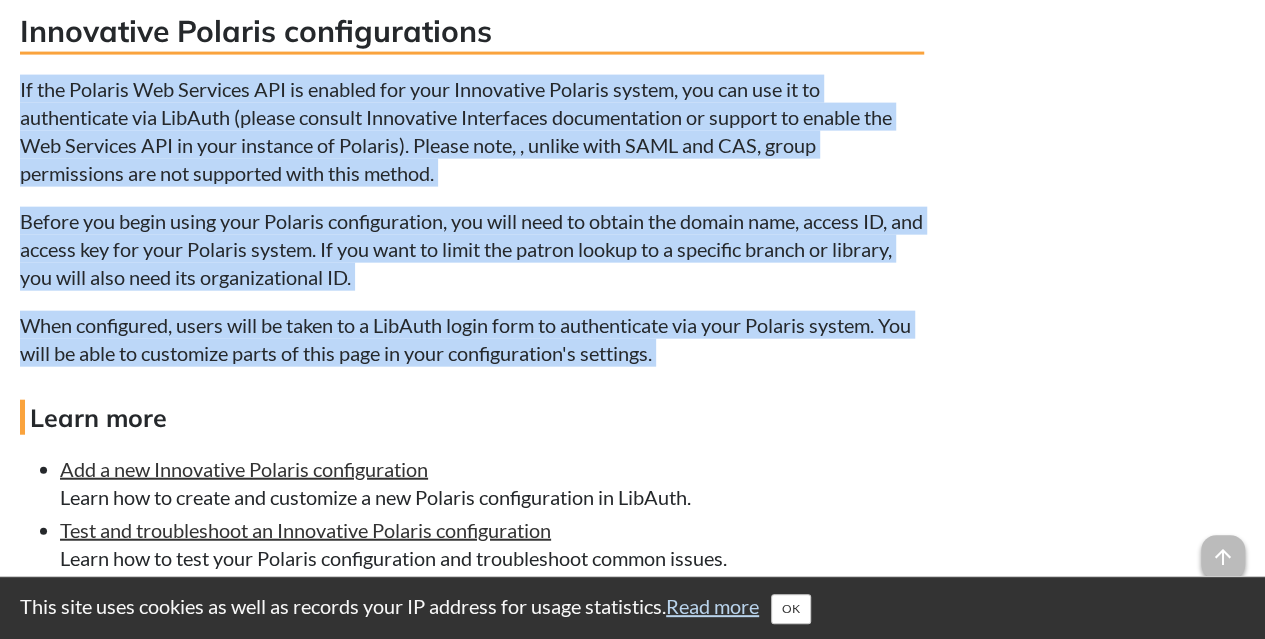 drag, startPoint x: 12, startPoint y: 103, endPoint x: 754, endPoint y: 379, distance: 791.6691 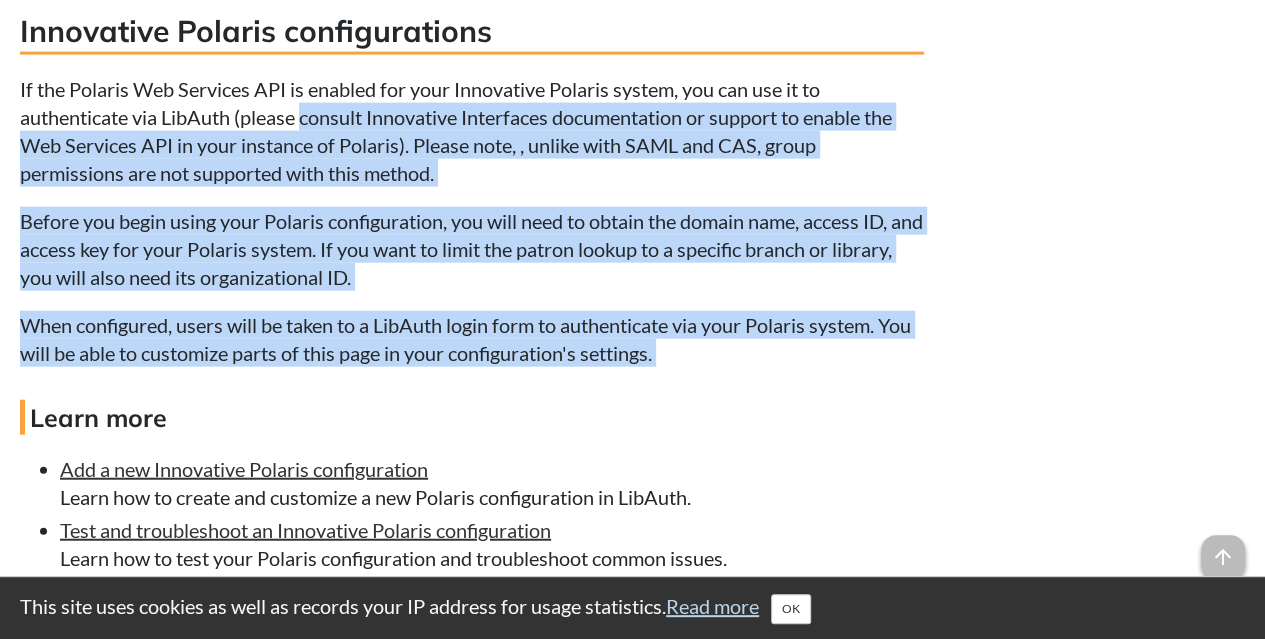 drag, startPoint x: 786, startPoint y: 387, endPoint x: 343, endPoint y: 148, distance: 503.35873 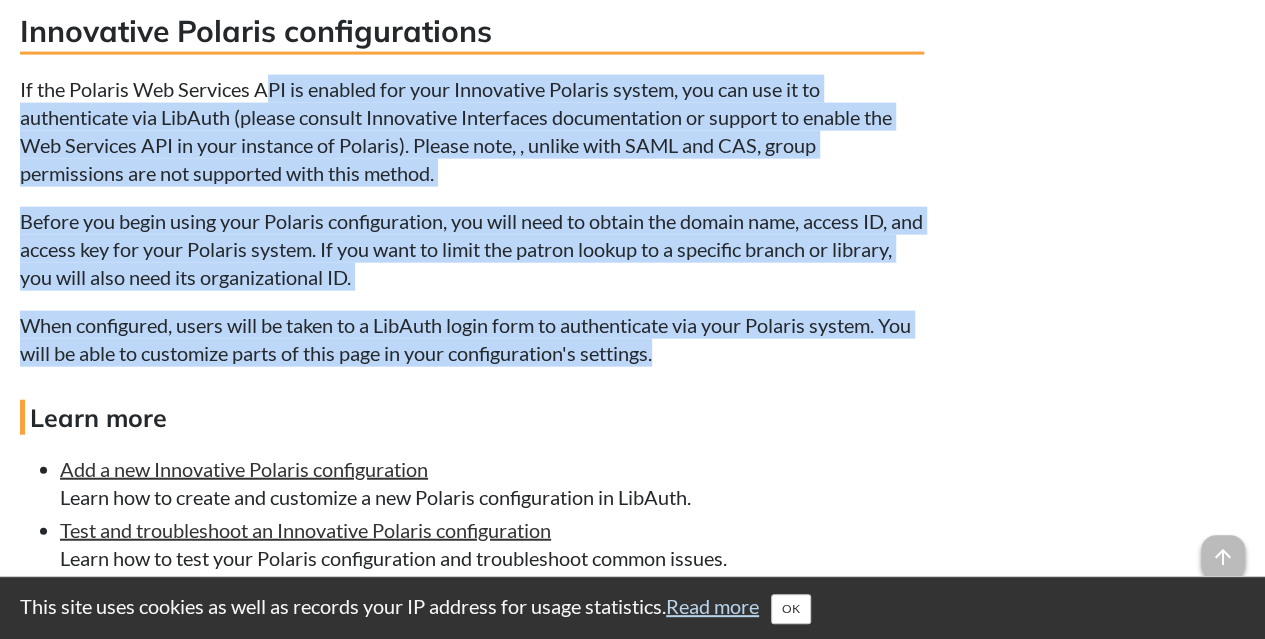 drag, startPoint x: 274, startPoint y: 126, endPoint x: 760, endPoint y: 381, distance: 548.83606 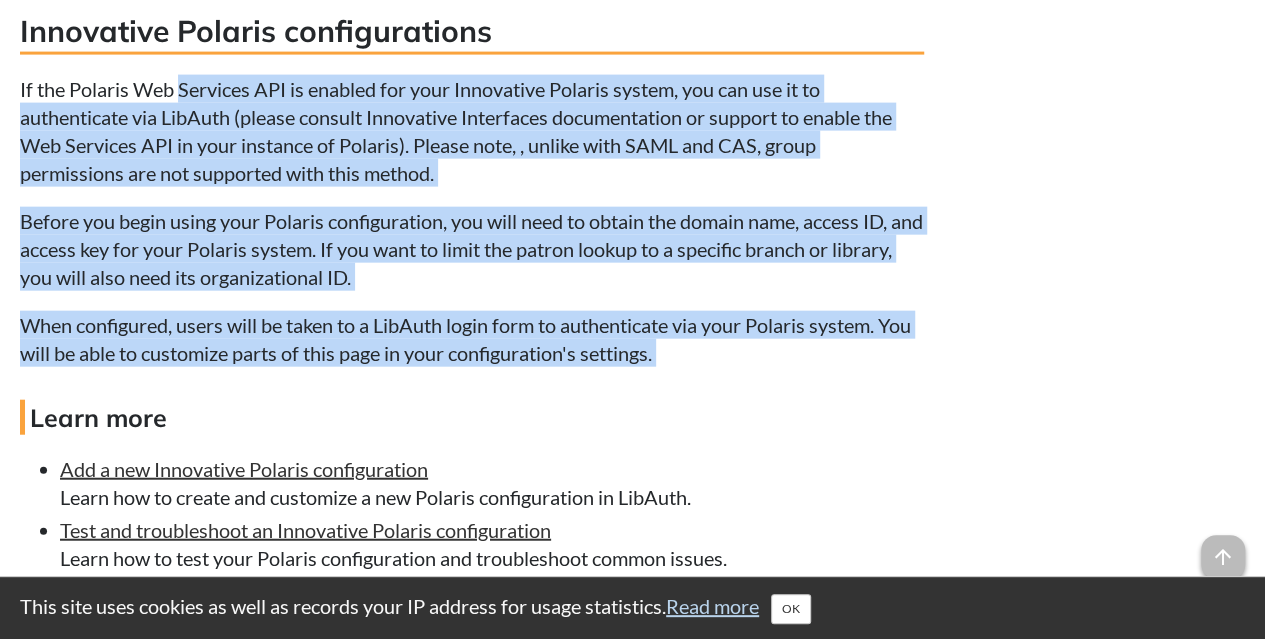drag, startPoint x: 760, startPoint y: 381, endPoint x: 203, endPoint y: 122, distance: 614.2719 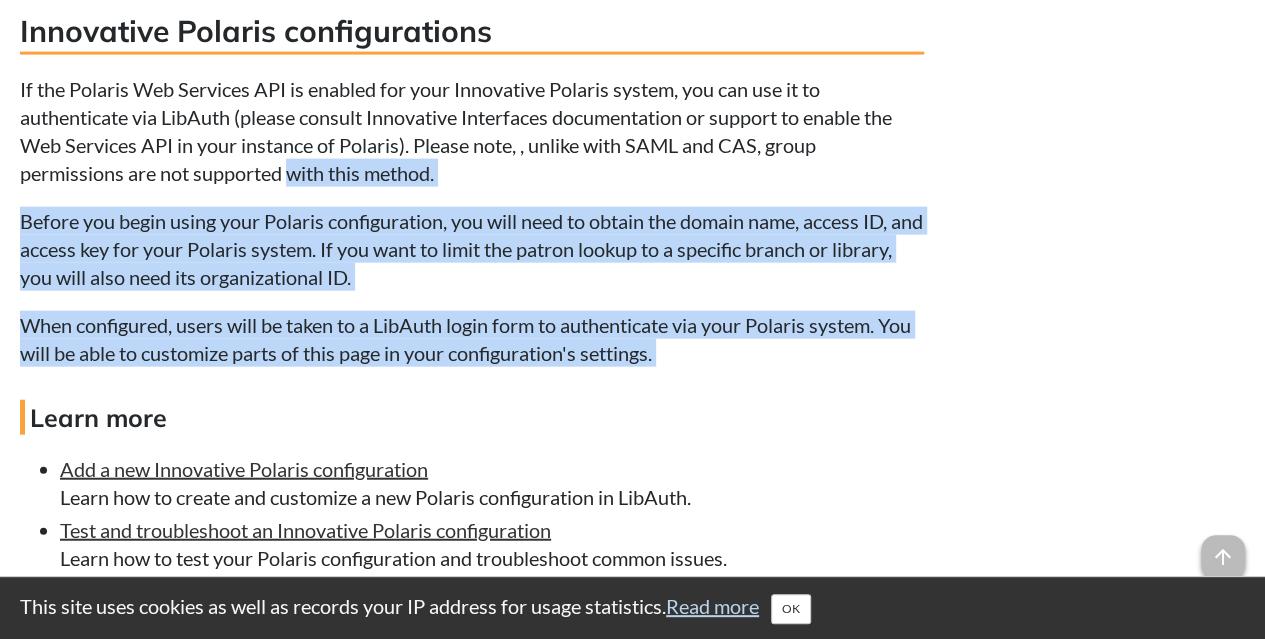 drag, startPoint x: 761, startPoint y: 377, endPoint x: 305, endPoint y: 212, distance: 484.93402 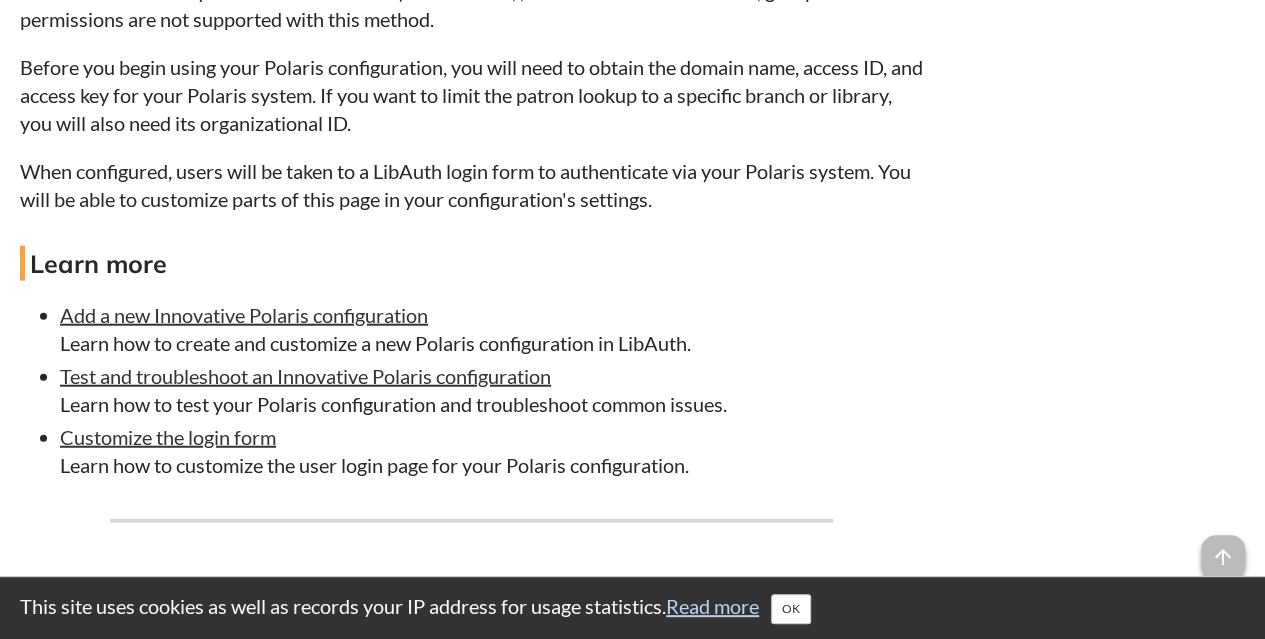 scroll, scrollTop: 10000, scrollLeft: 0, axis: vertical 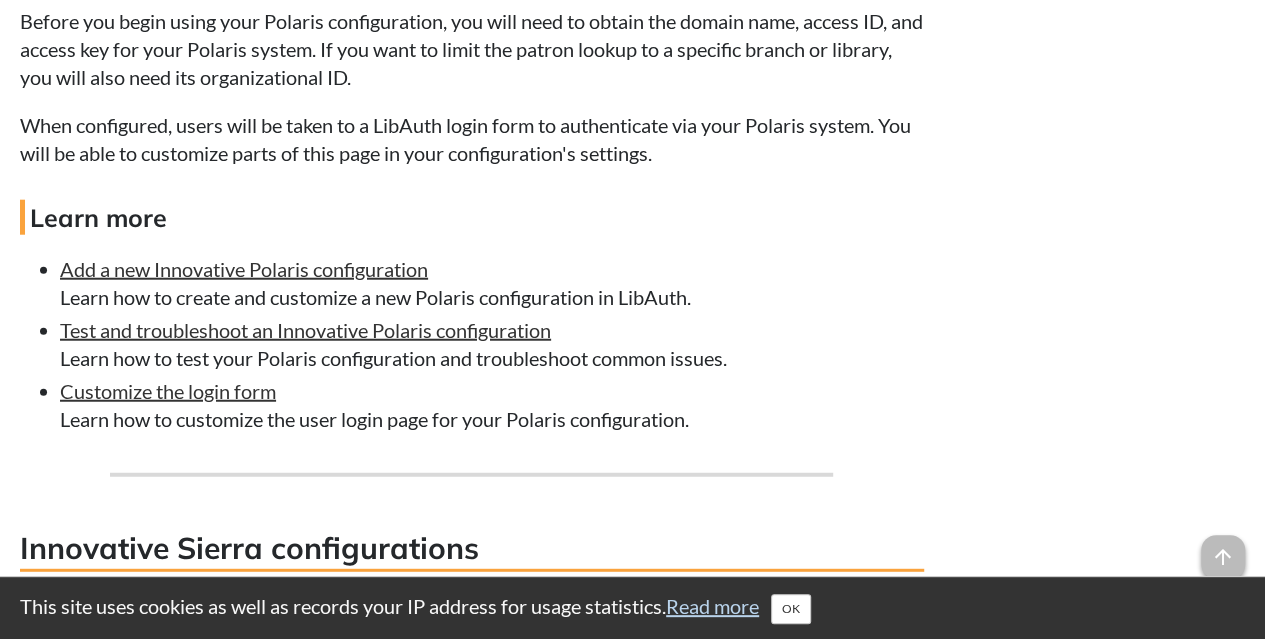 click on "Test and troubleshoot an Innovative Polaris configuration
Learn how to test your Polaris configuration and troubleshoot common issues." at bounding box center [492, 344] 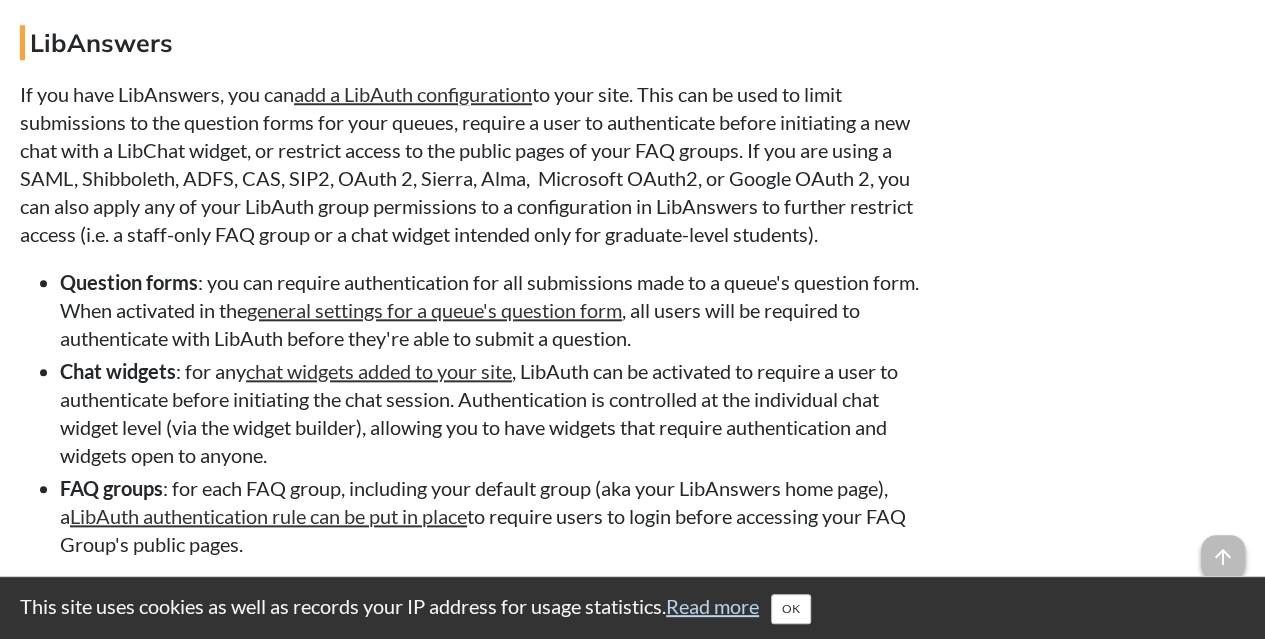 scroll, scrollTop: 16100, scrollLeft: 0, axis: vertical 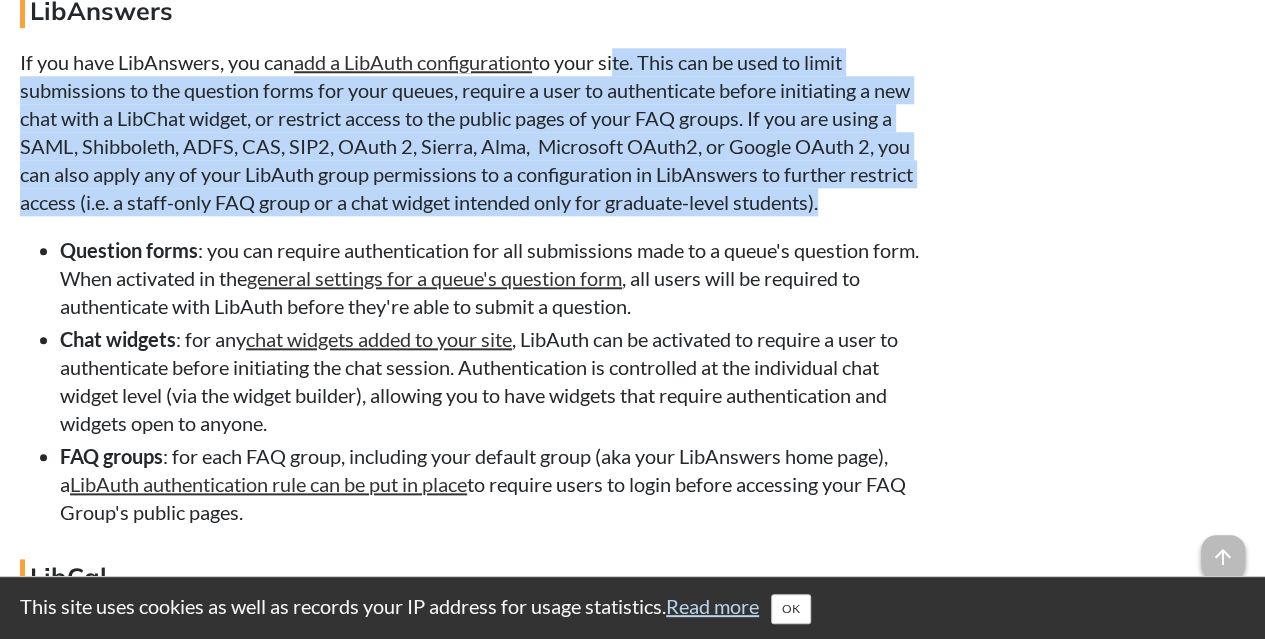 drag, startPoint x: 617, startPoint y: 143, endPoint x: 894, endPoint y: 279, distance: 308.58548 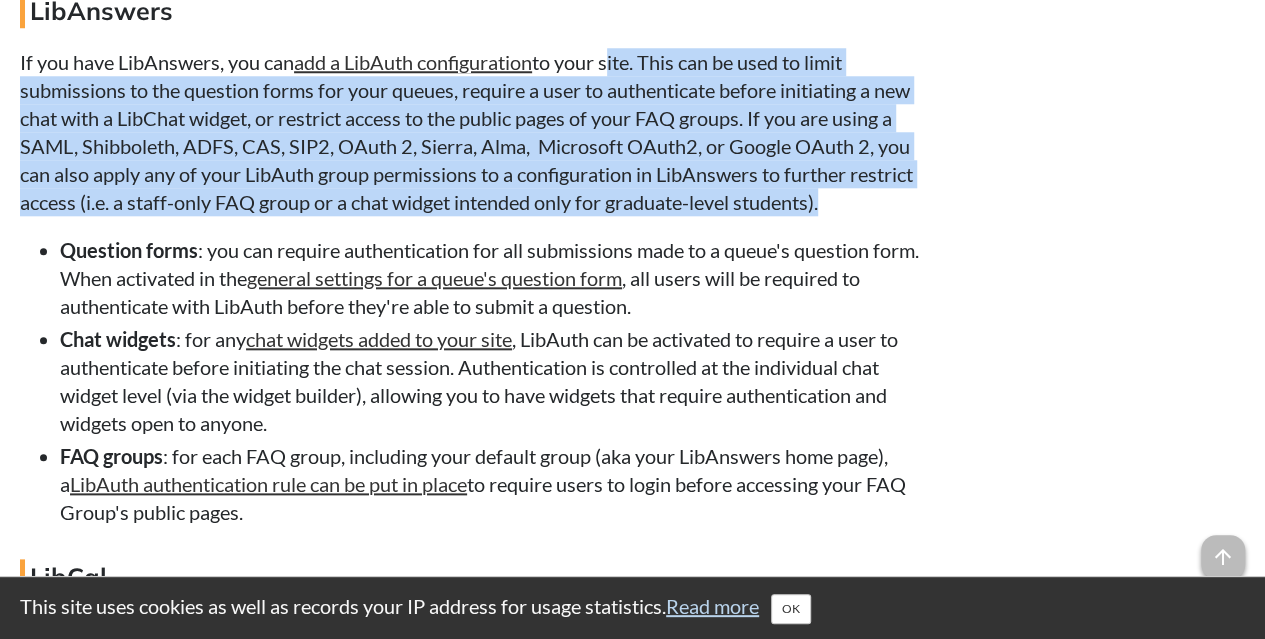 drag, startPoint x: 894, startPoint y: 279, endPoint x: 610, endPoint y: 141, distance: 315.75308 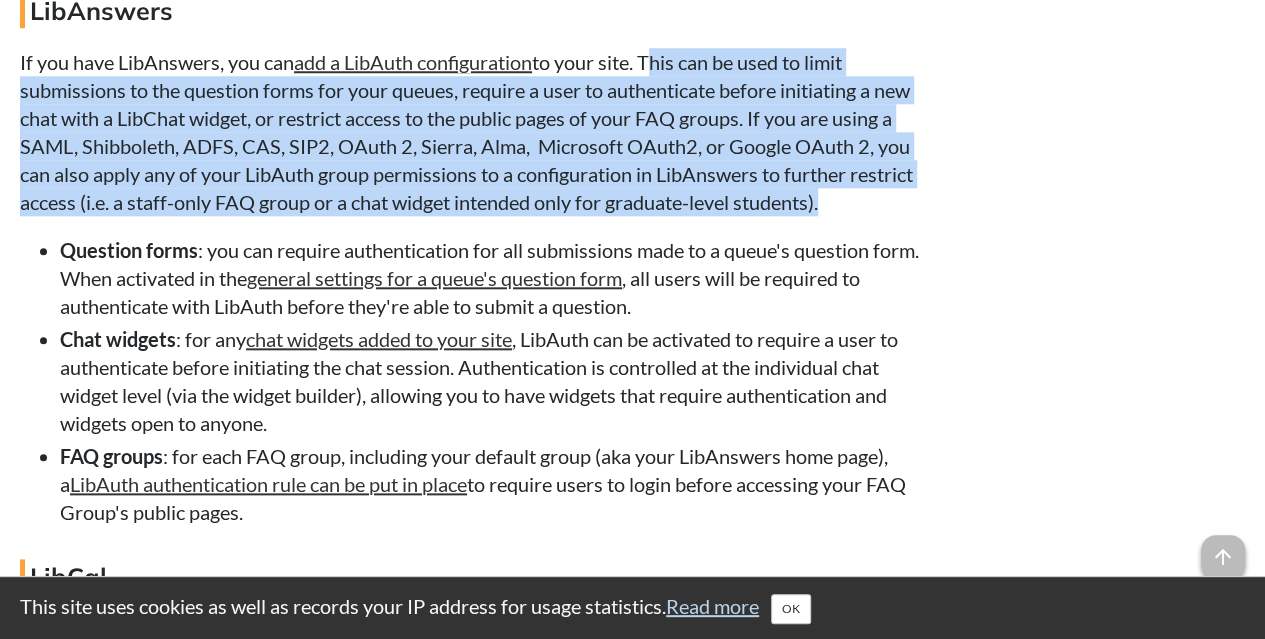 drag, startPoint x: 854, startPoint y: 286, endPoint x: 649, endPoint y: 139, distance: 252.2578 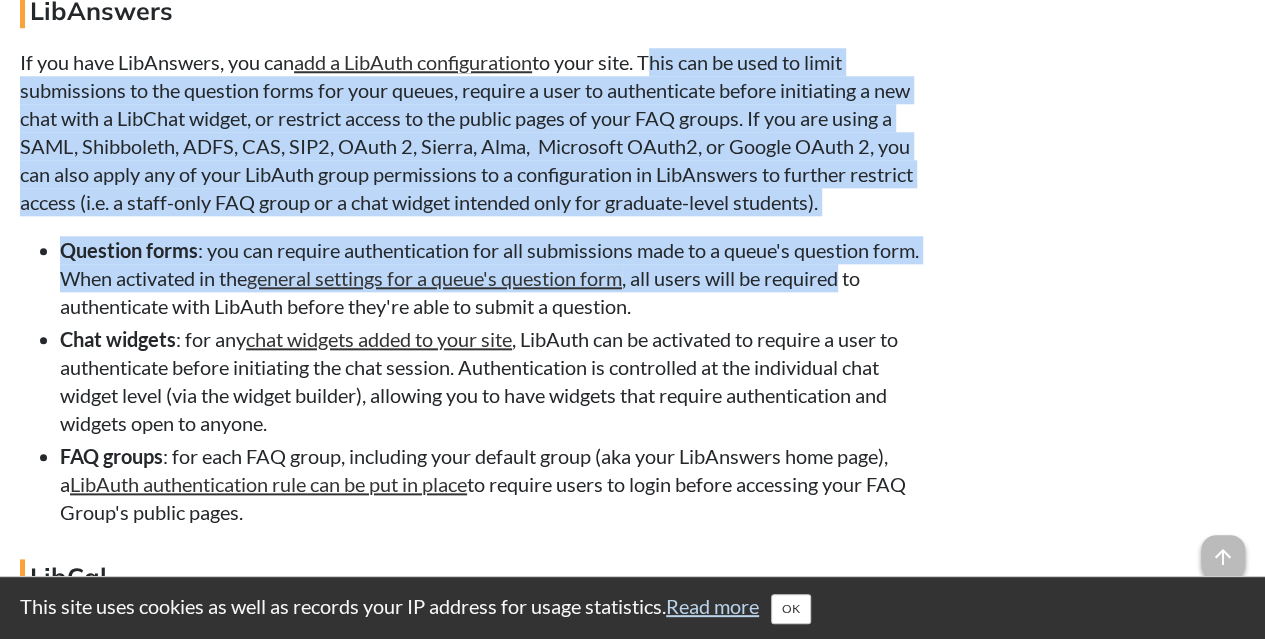 drag, startPoint x: 649, startPoint y: 139, endPoint x: 862, endPoint y: 352, distance: 301.22748 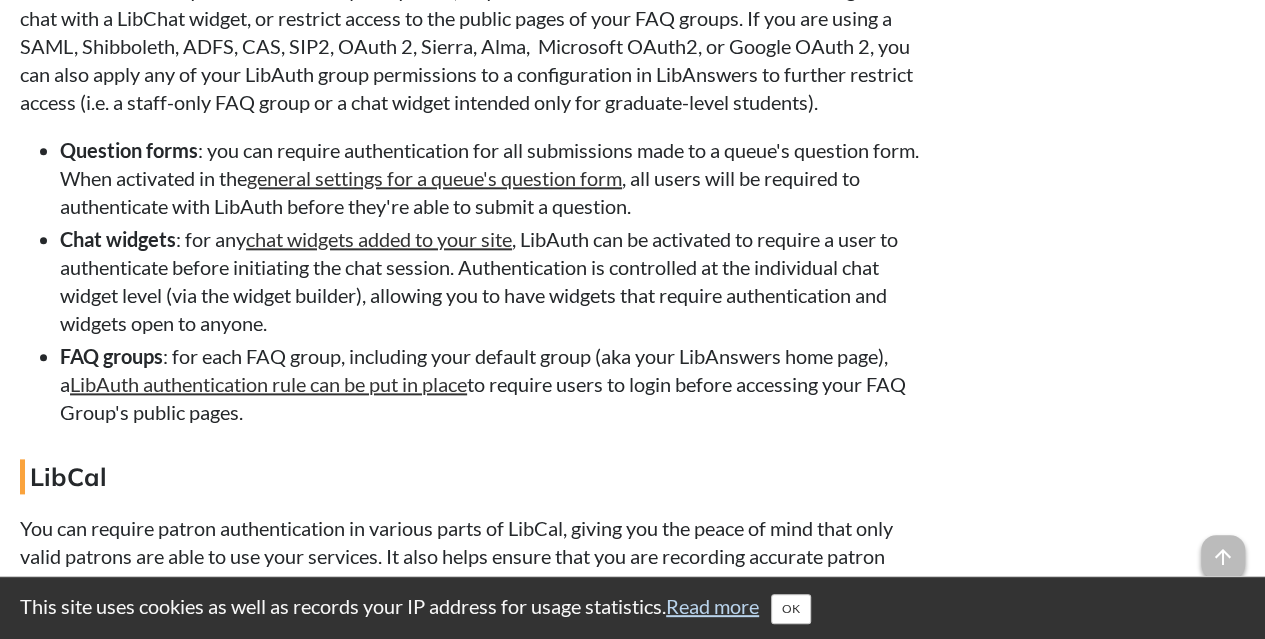 scroll, scrollTop: 16300, scrollLeft: 0, axis: vertical 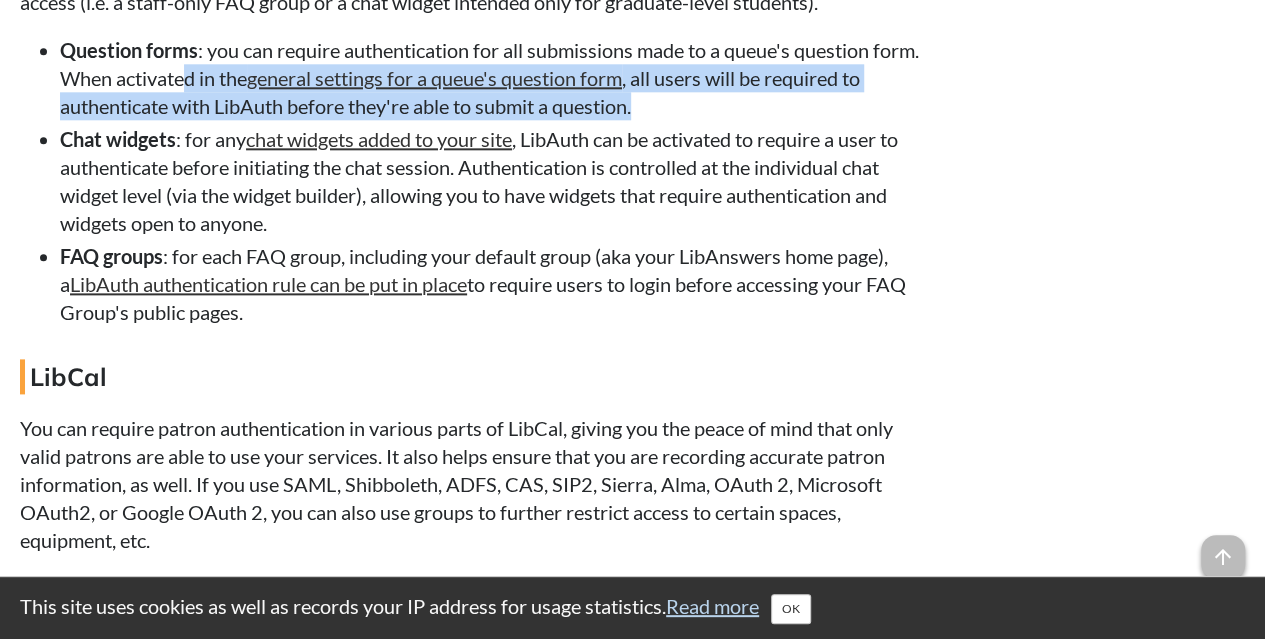 drag, startPoint x: 271, startPoint y: 177, endPoint x: 739, endPoint y: 195, distance: 468.34604 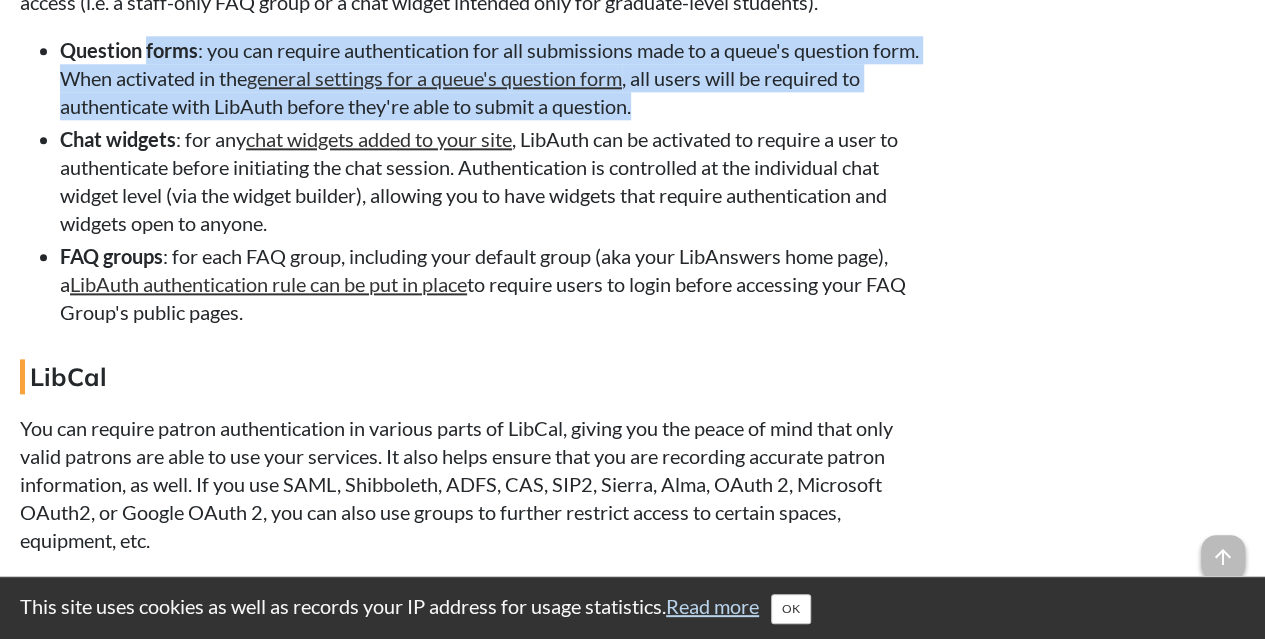 drag, startPoint x: 739, startPoint y: 195, endPoint x: 162, endPoint y: 141, distance: 579.52136 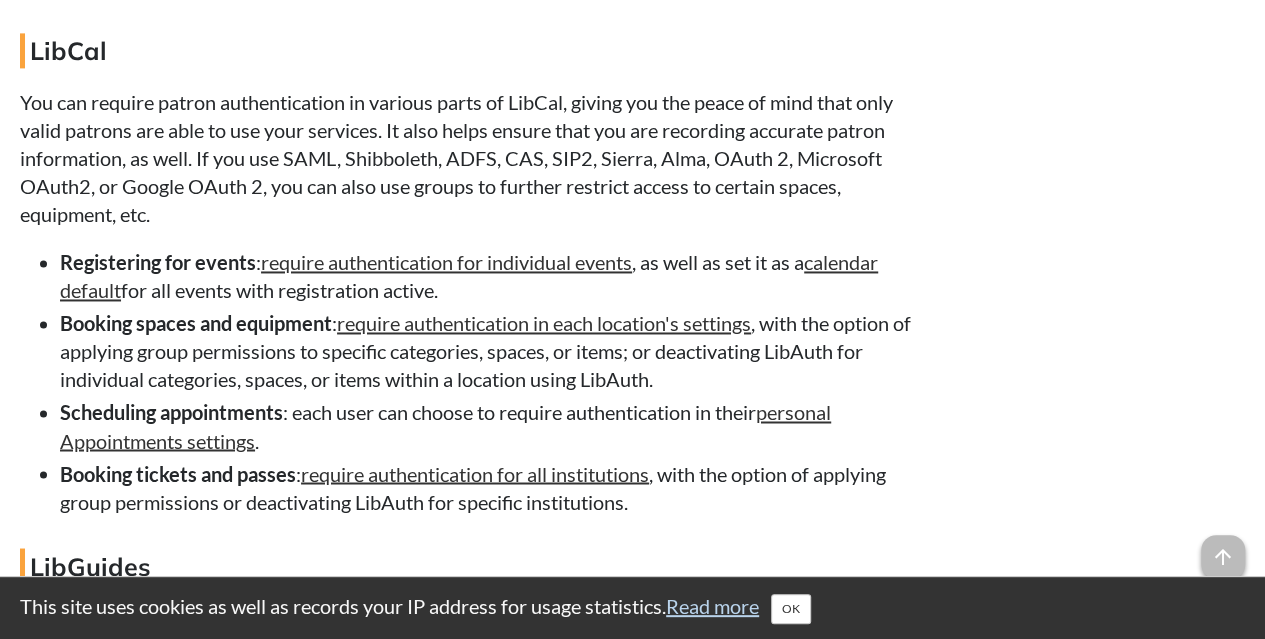 scroll, scrollTop: 16800, scrollLeft: 0, axis: vertical 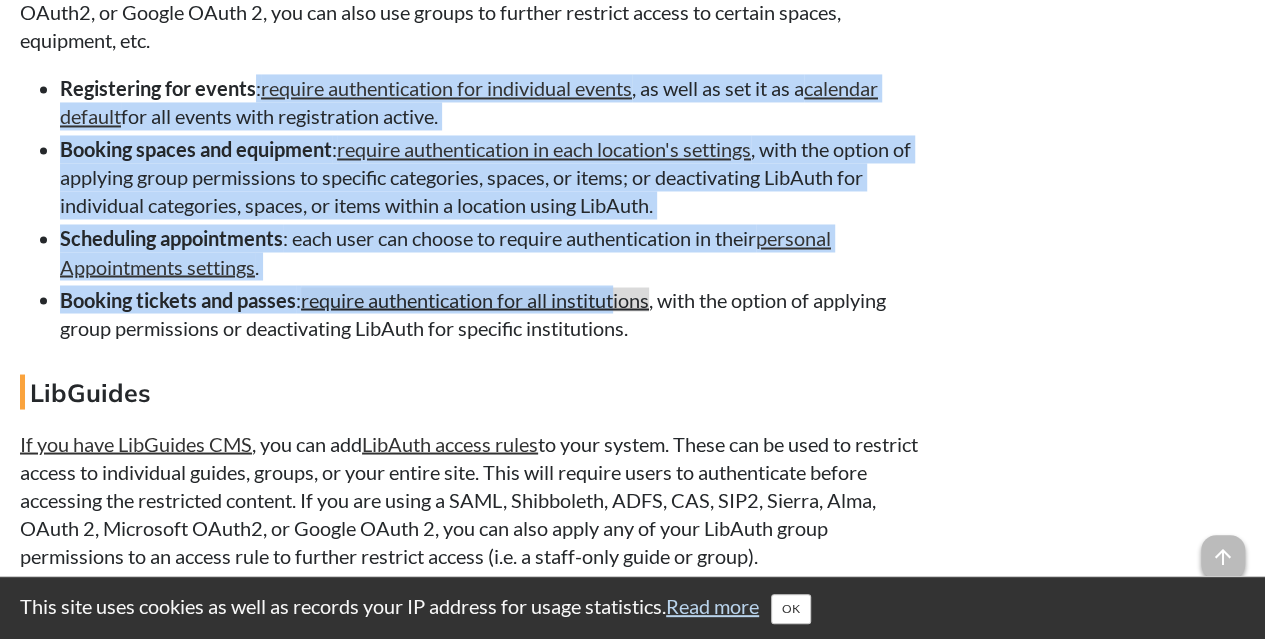 drag, startPoint x: 296, startPoint y: 176, endPoint x: 696, endPoint y: 375, distance: 446.76727 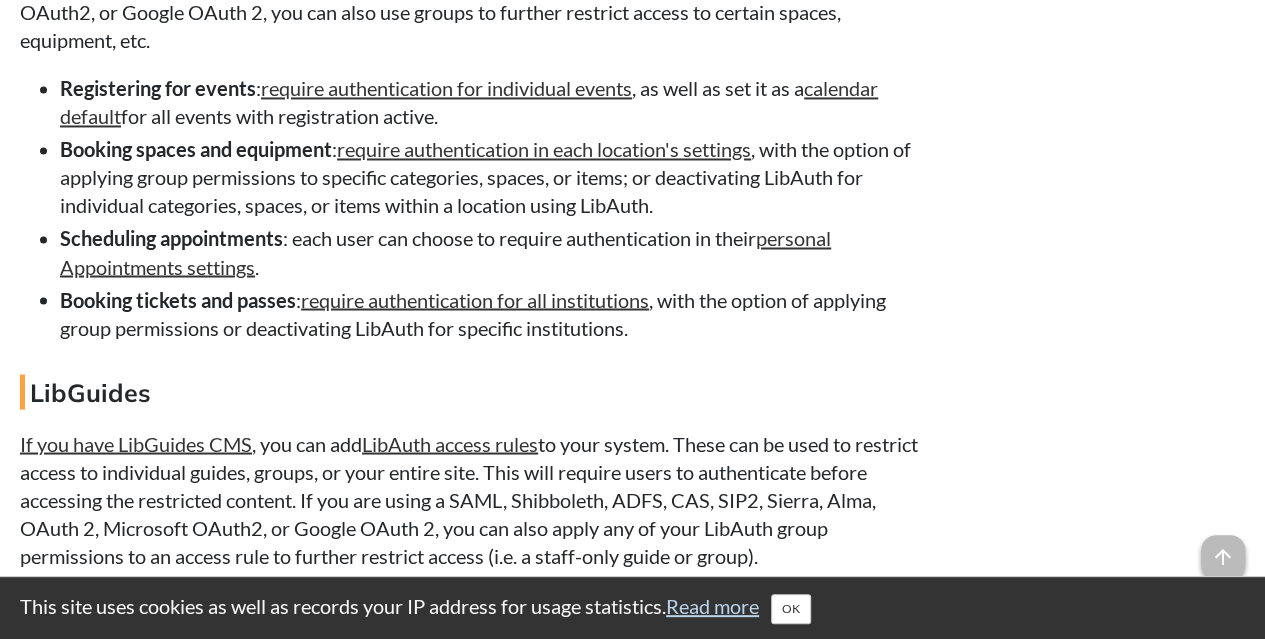 click on "LibAuth allows you to securely integrate your library or institution's authentication system with LibApps. This provides library staff with an additional option for logging into LibApps and allows you to prompt patrons to authenticate before interacting with your Springy tools.
Patrons can be required to log in with their standard institutional account or library credentials before they can view content, submit tickets and forms, book spaces and appointments, and much more. This is flexible—you can choose how LibAuth is applied within each Springy tool, allowing you to make some content freely available while other things are locked down or restricted to certain groups within your existing authentication structure, all the while  ensuring patron data is secure .
This Springboard is intended for  LibApps Admin users
info
LibAuth has no additional cost from Springshare
LibAuth Overview
configurations
CAS
LDAP
OAuth 2
Google OAuth 2
SIP2" at bounding box center (472, -7449) 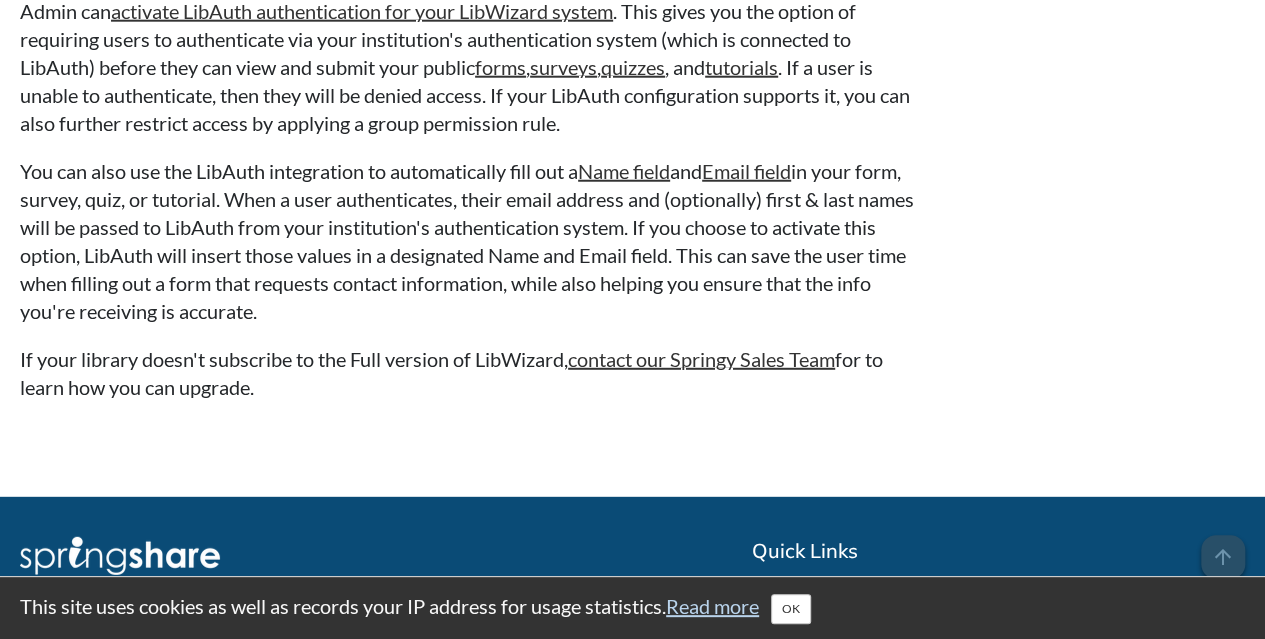 scroll, scrollTop: 17748, scrollLeft: 0, axis: vertical 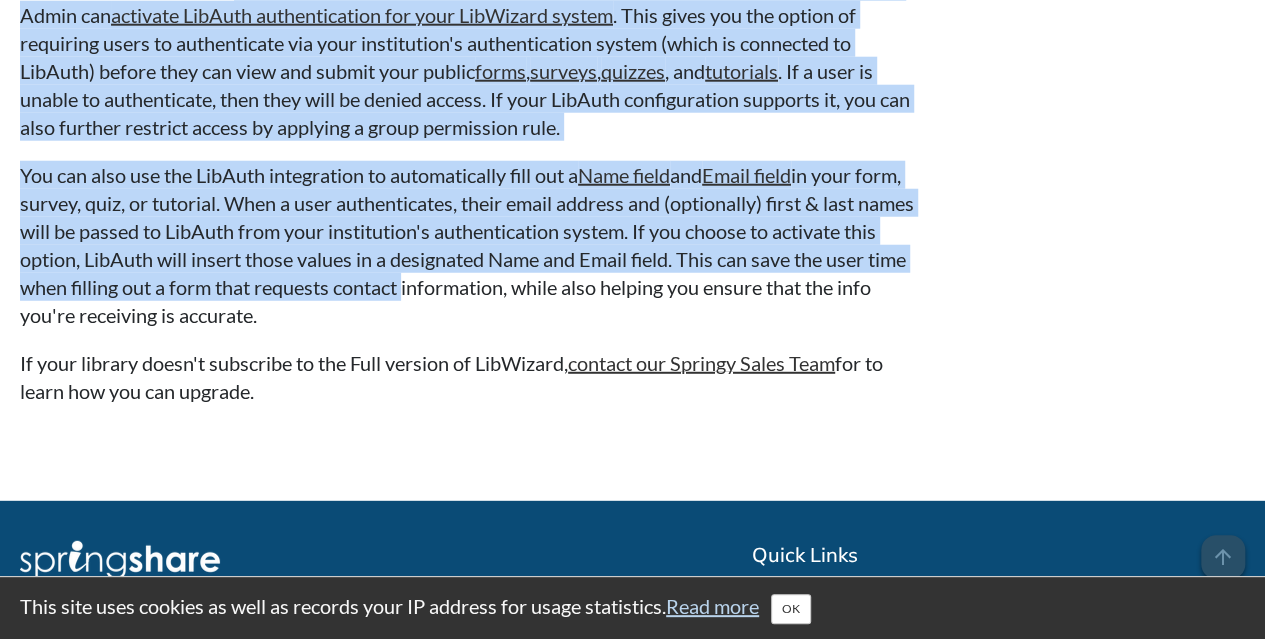 drag, startPoint x: 236, startPoint y: 88, endPoint x: 446, endPoint y: 397, distance: 373.6054 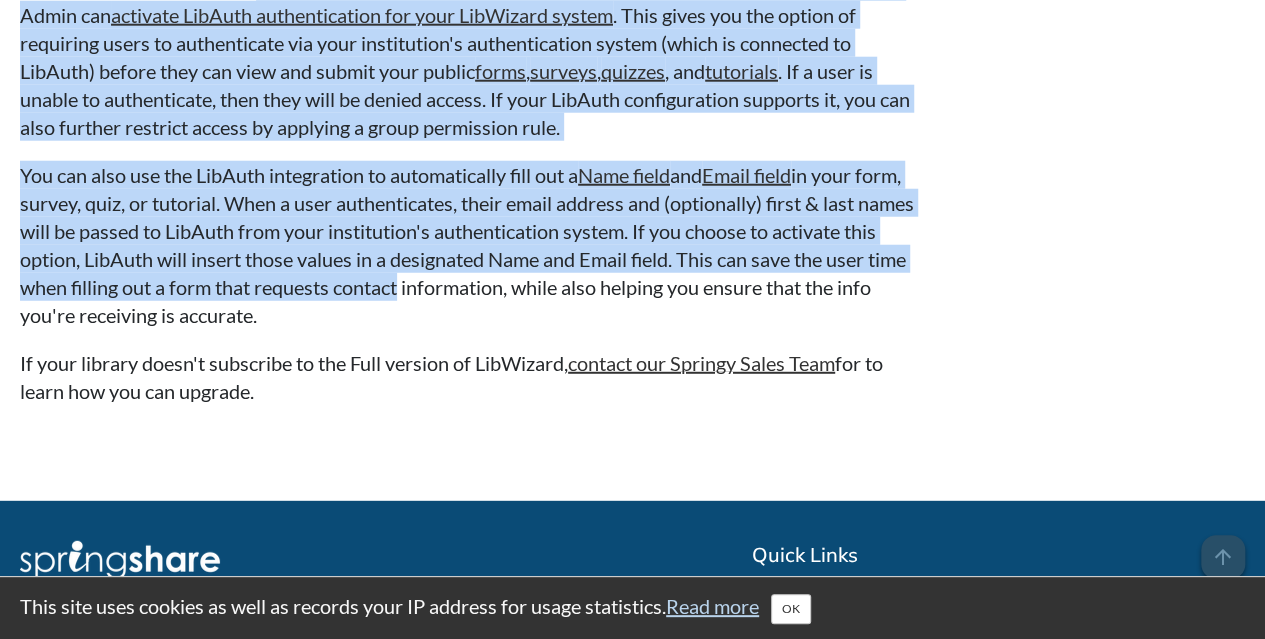 drag, startPoint x: 436, startPoint y: 390, endPoint x: 253, endPoint y: 109, distance: 335.33566 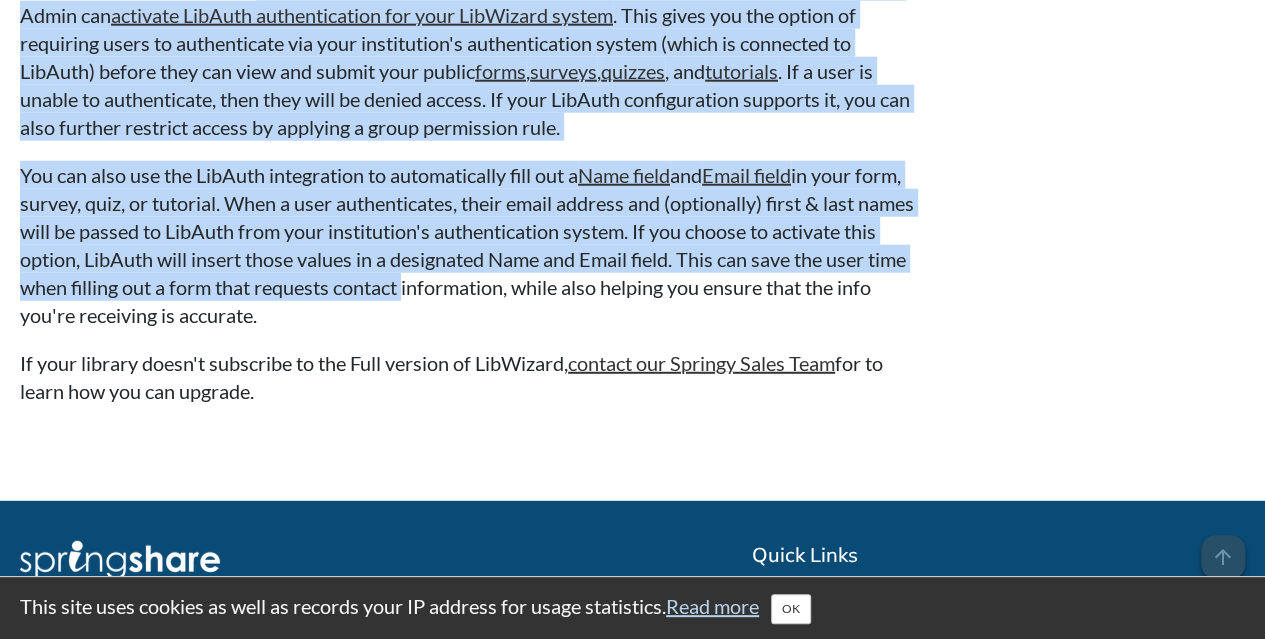 drag, startPoint x: 253, startPoint y: 109, endPoint x: 404, endPoint y: 403, distance: 330.51022 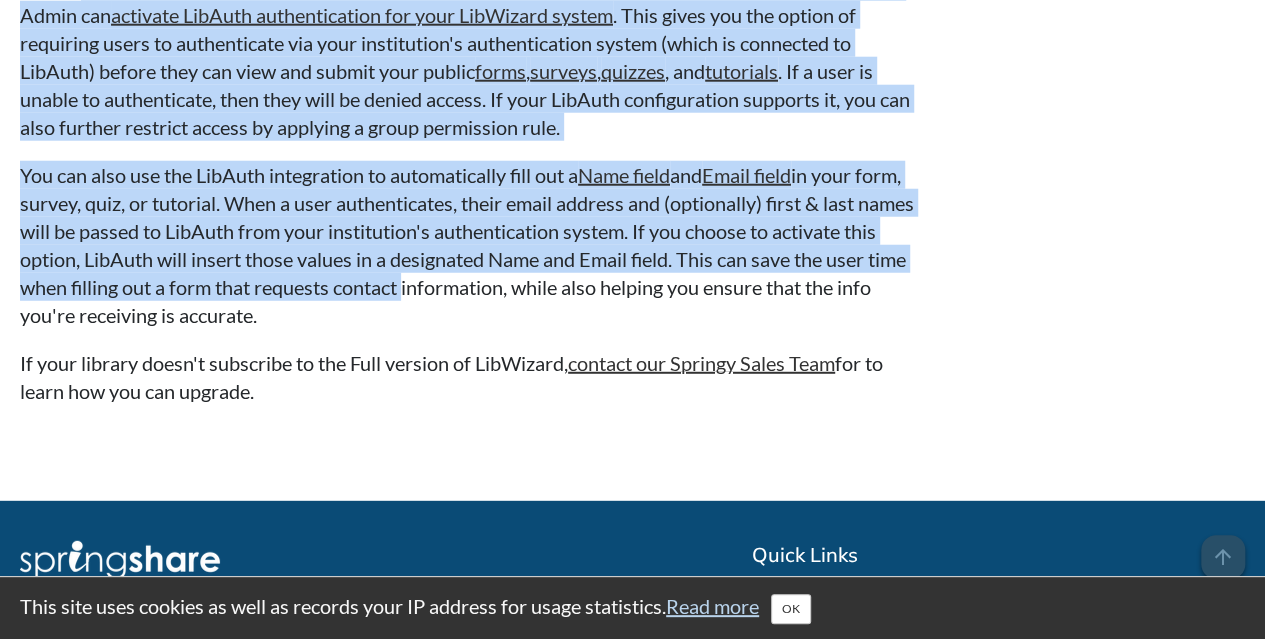 drag, startPoint x: 404, startPoint y: 403, endPoint x: 84, endPoint y: 97, distance: 442.75952 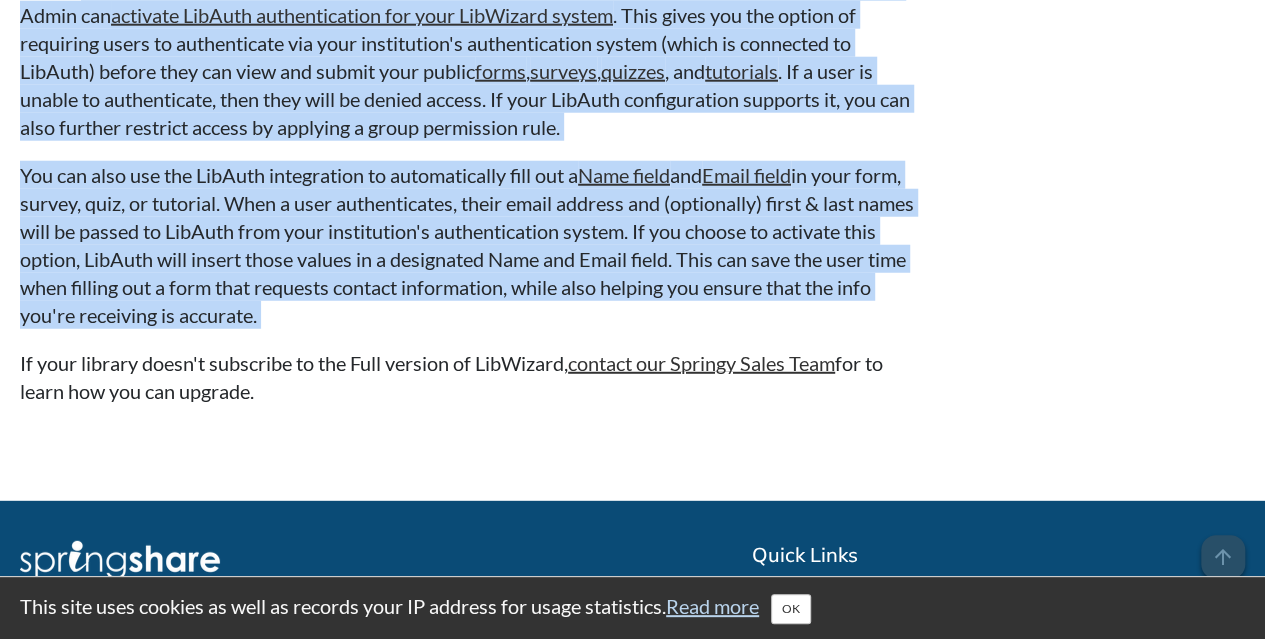 drag, startPoint x: 84, startPoint y: 97, endPoint x: 422, endPoint y: 433, distance: 476.59207 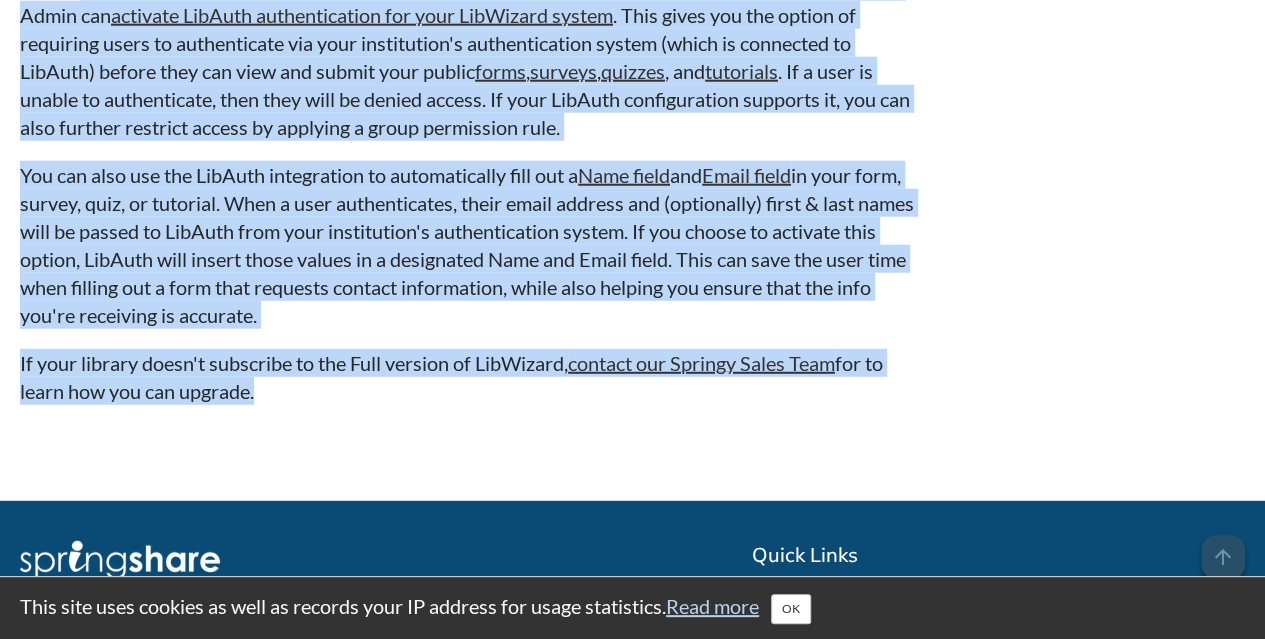 drag, startPoint x: 92, startPoint y: 92, endPoint x: 394, endPoint y: 502, distance: 509.21902 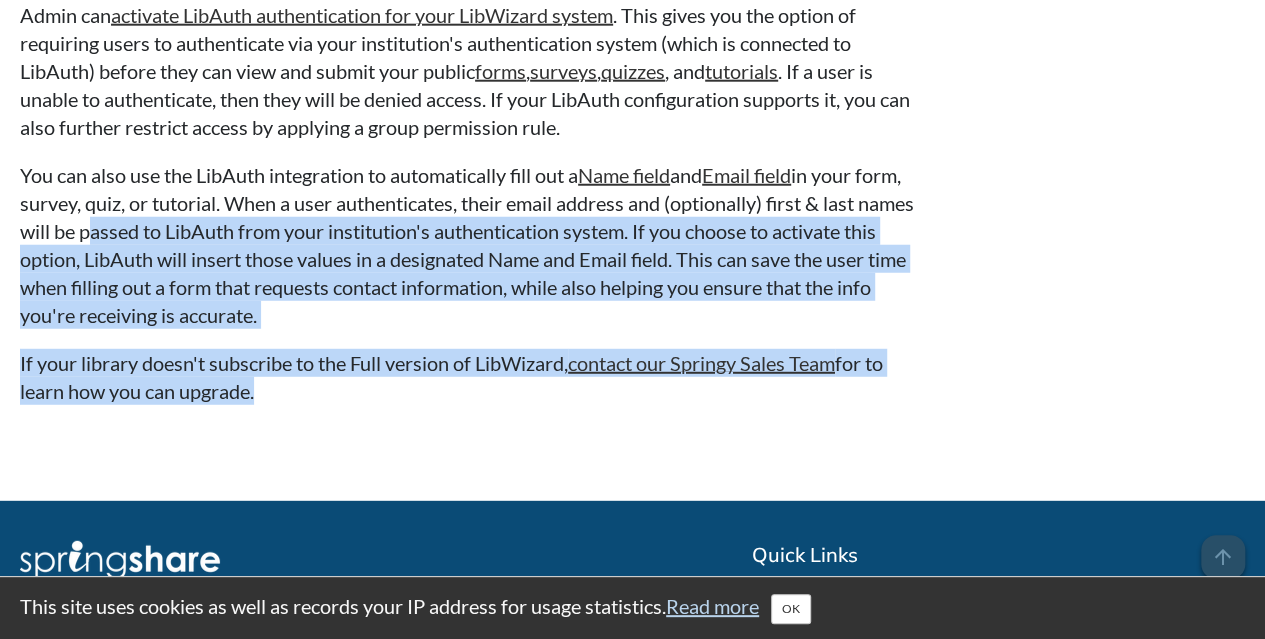drag, startPoint x: 394, startPoint y: 502, endPoint x: 152, endPoint y: 351, distance: 285.2455 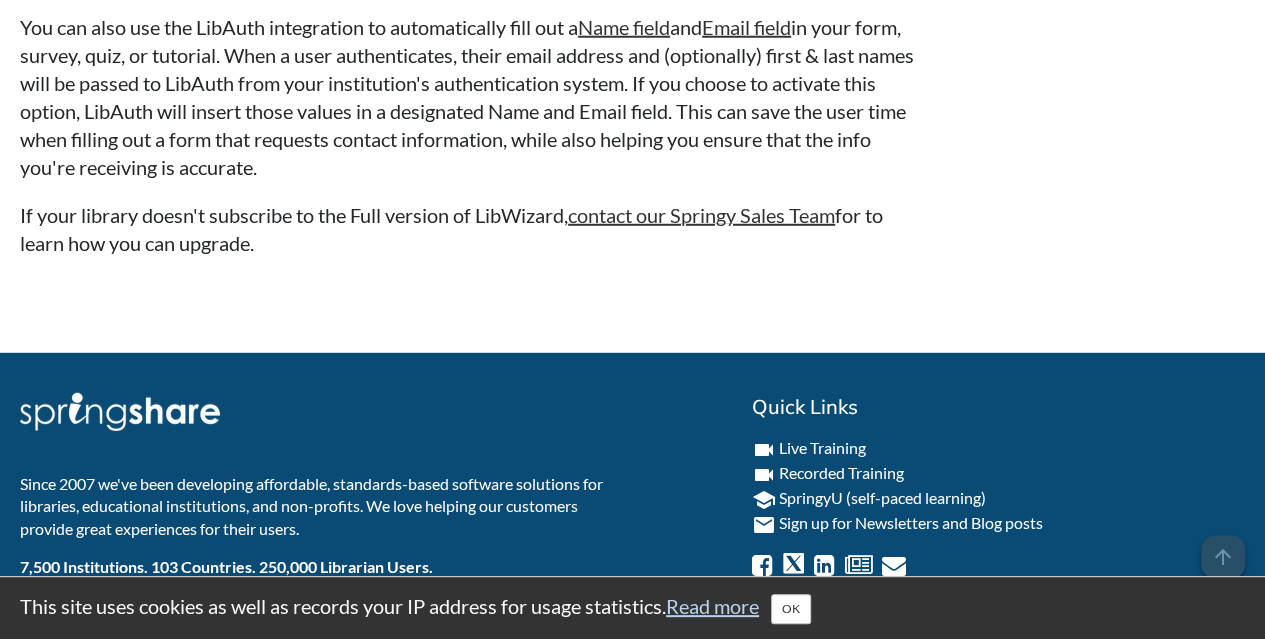scroll, scrollTop: 18048, scrollLeft: 0, axis: vertical 